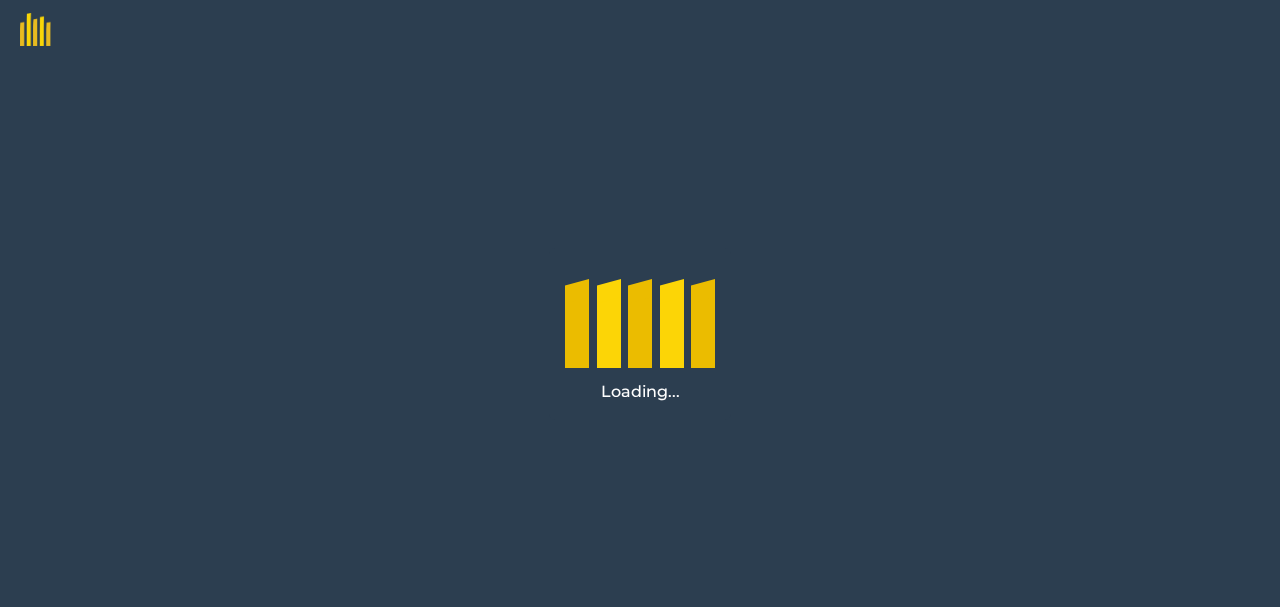 scroll, scrollTop: 0, scrollLeft: 0, axis: both 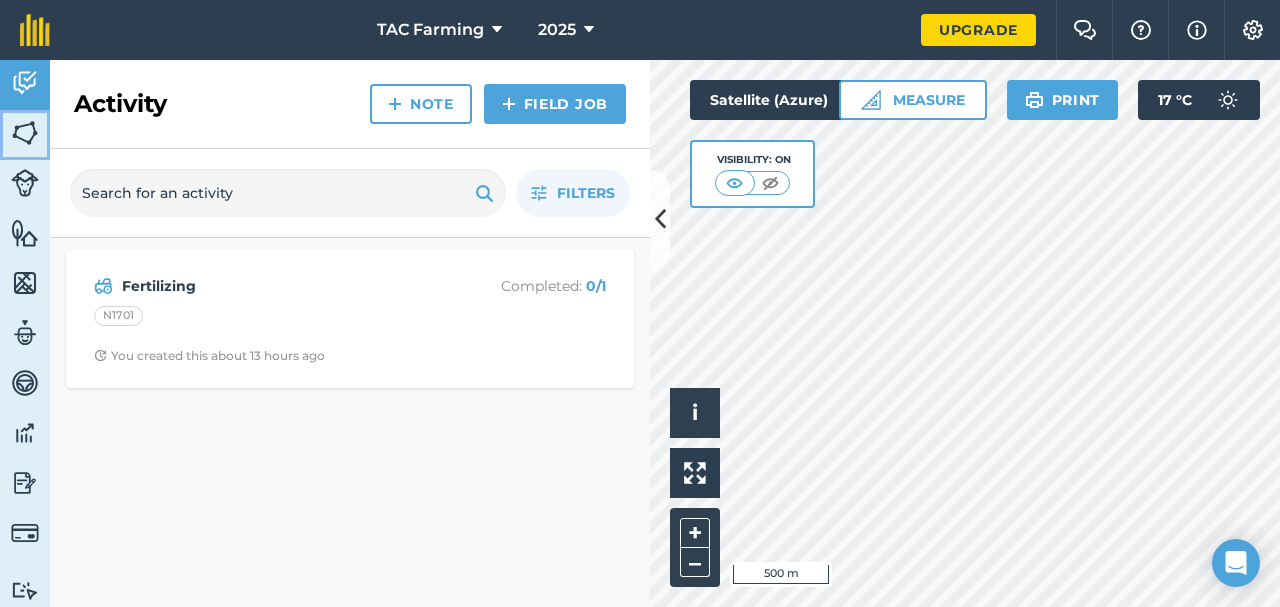 click at bounding box center (25, 133) 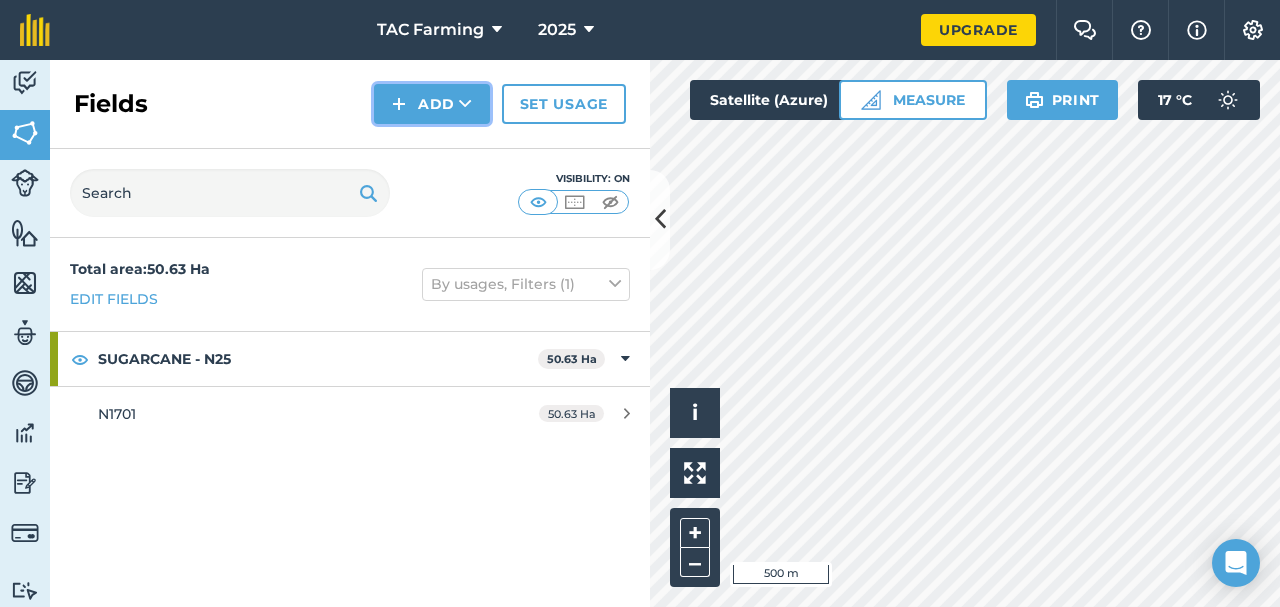 click on "Add" at bounding box center (432, 104) 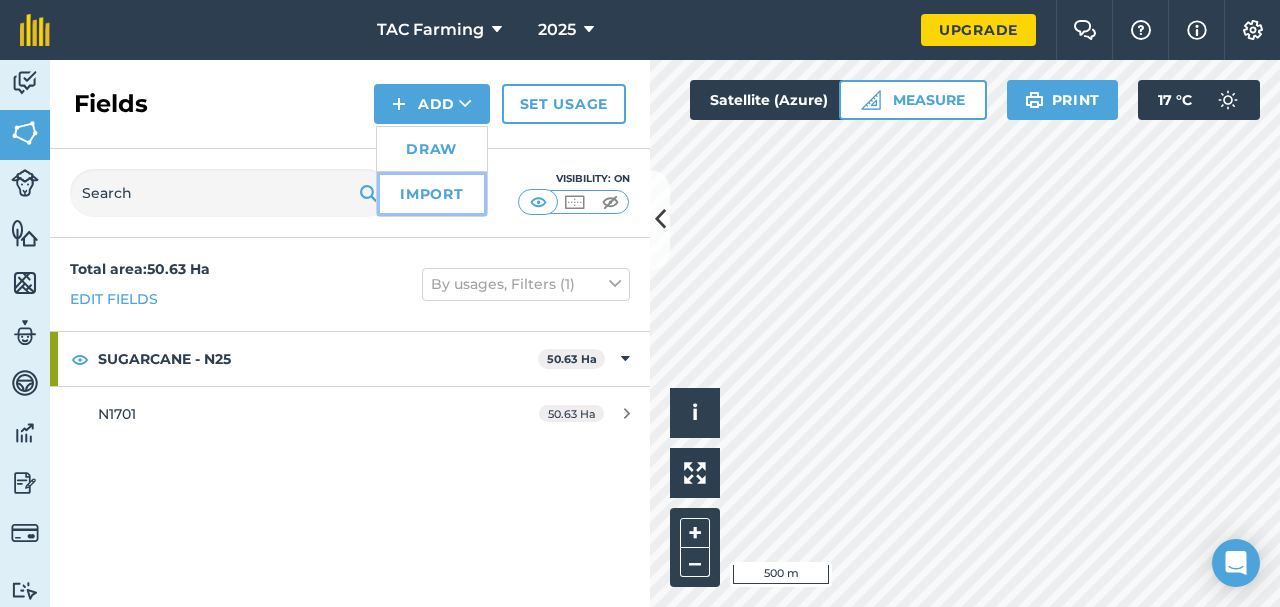 click on "Import" at bounding box center (432, 194) 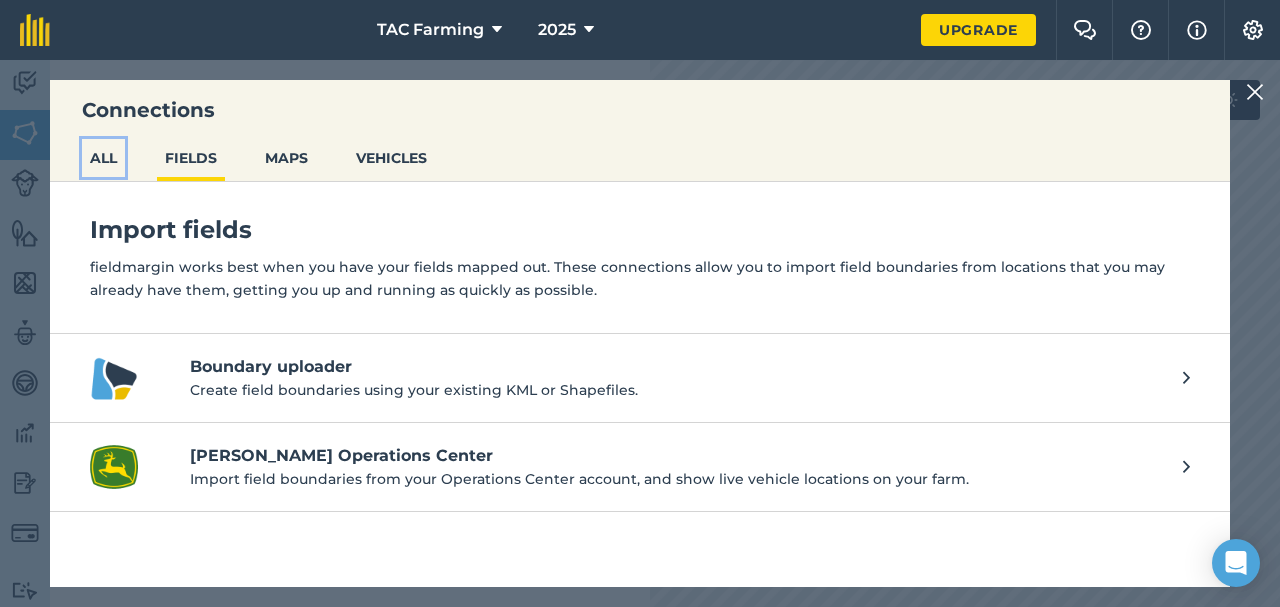 click on "ALL" at bounding box center [103, 158] 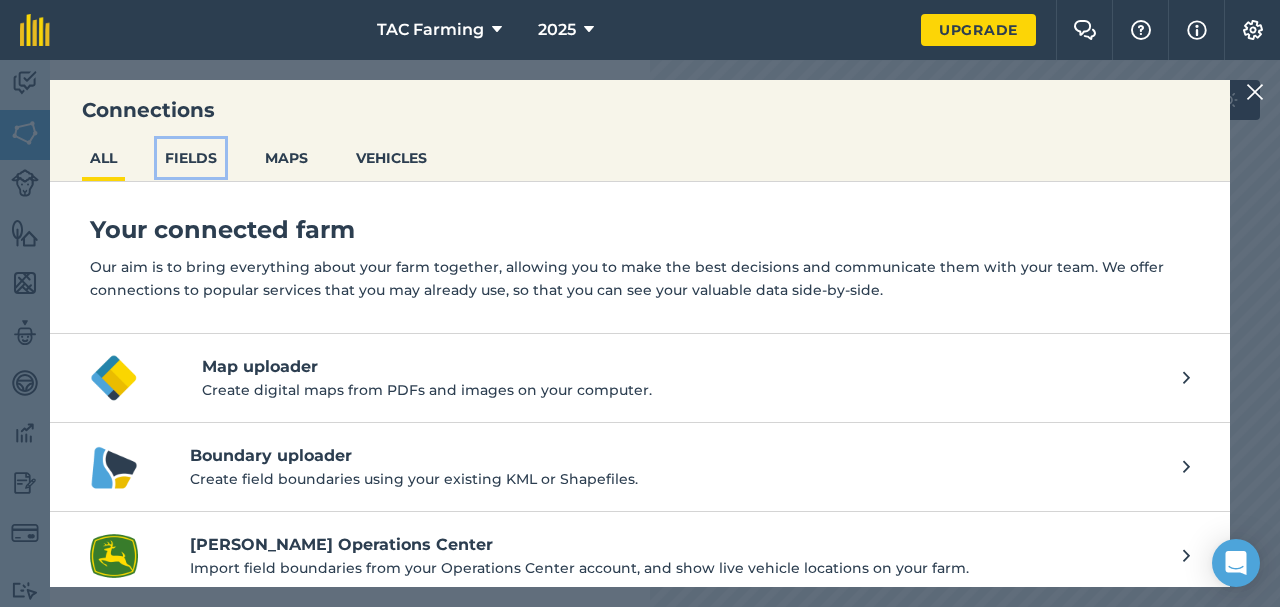 click on "FIELDS" at bounding box center [191, 158] 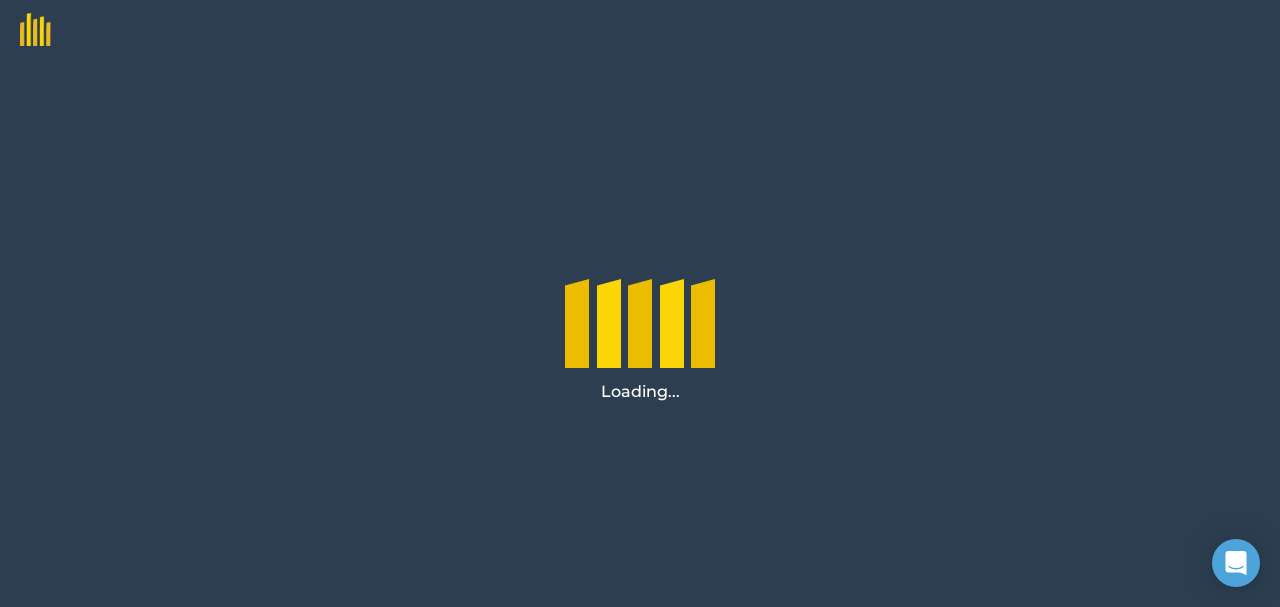 scroll, scrollTop: 0, scrollLeft: 0, axis: both 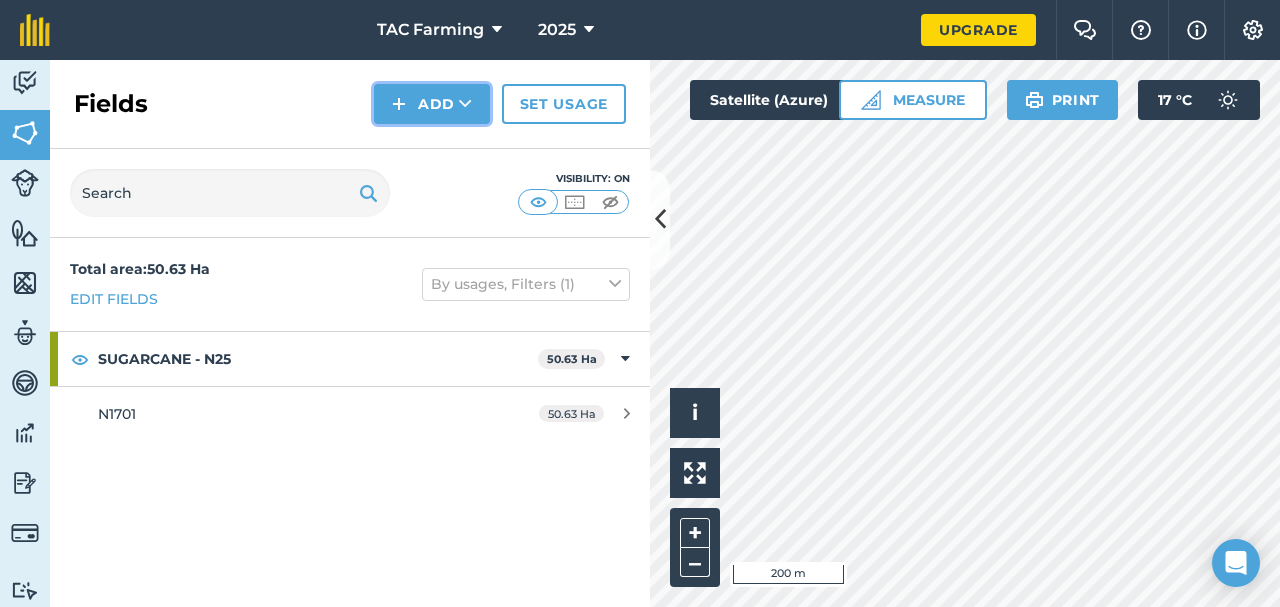 click at bounding box center (399, 104) 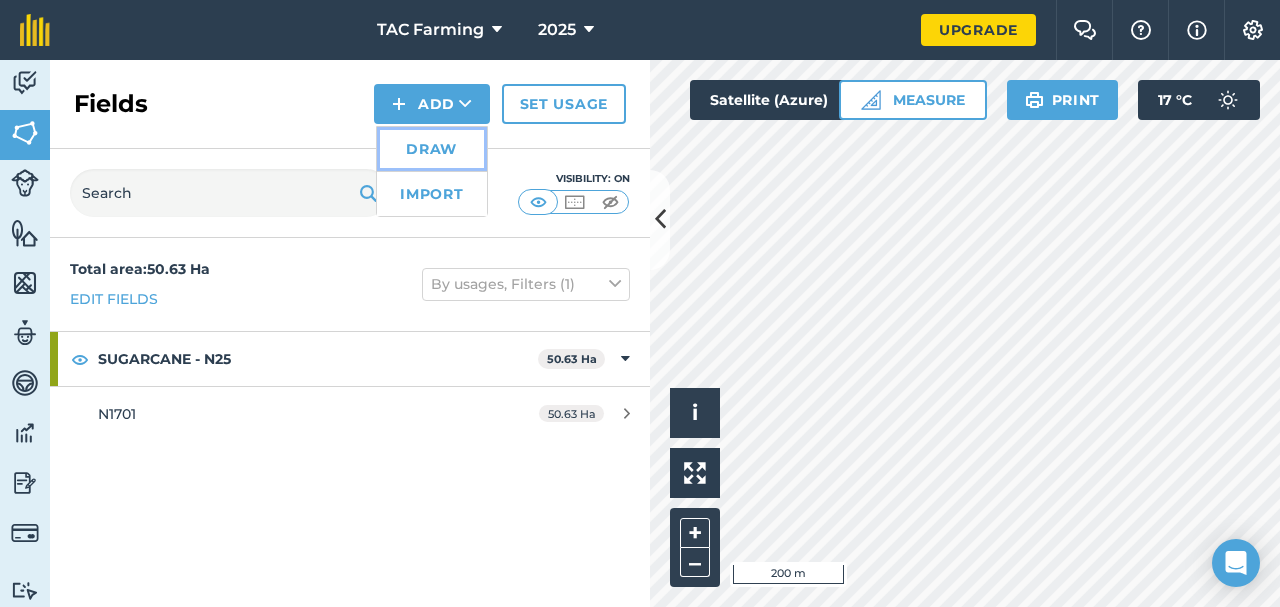 click on "Draw" at bounding box center (432, 149) 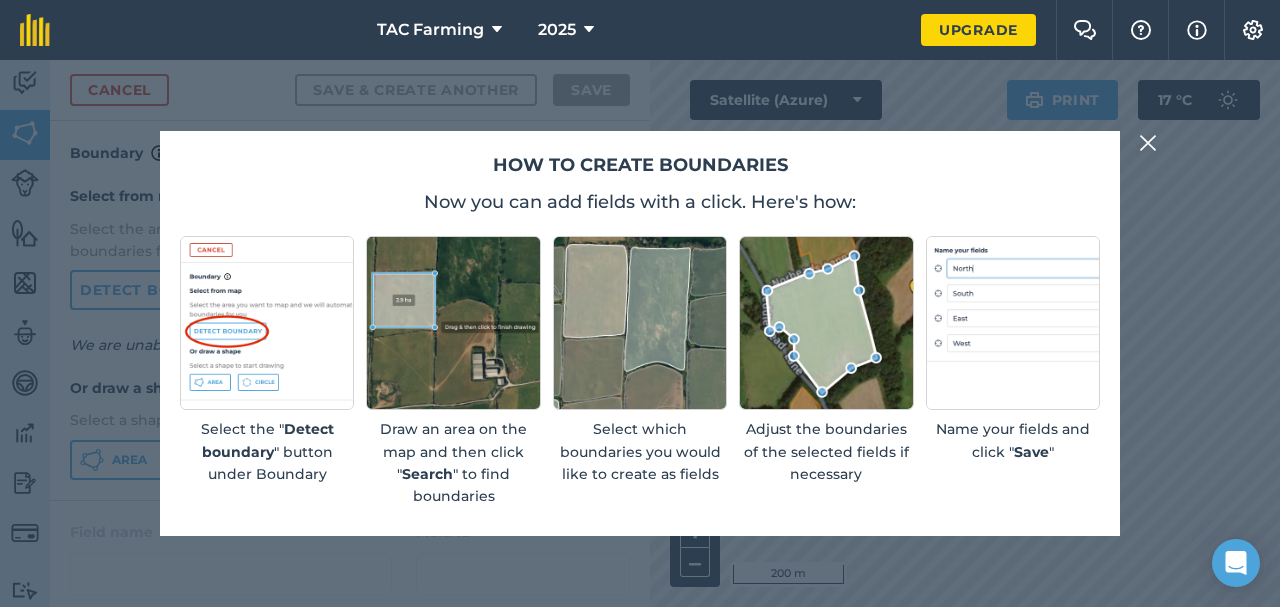 click at bounding box center [1148, 143] 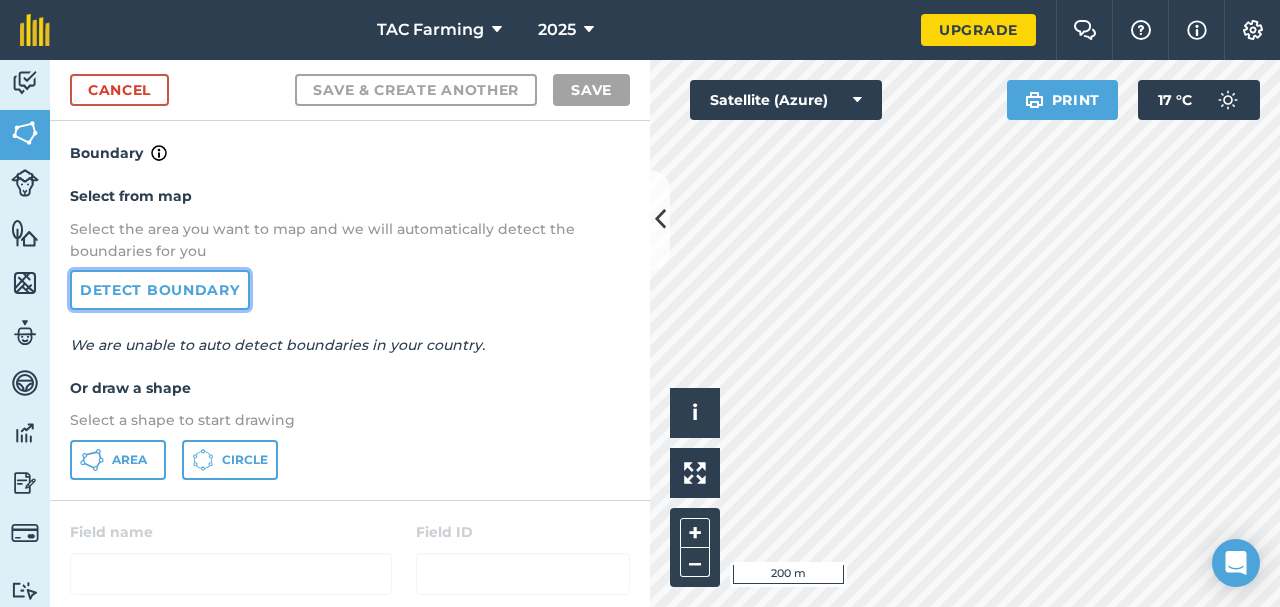 click on "Detect boundary" at bounding box center [160, 290] 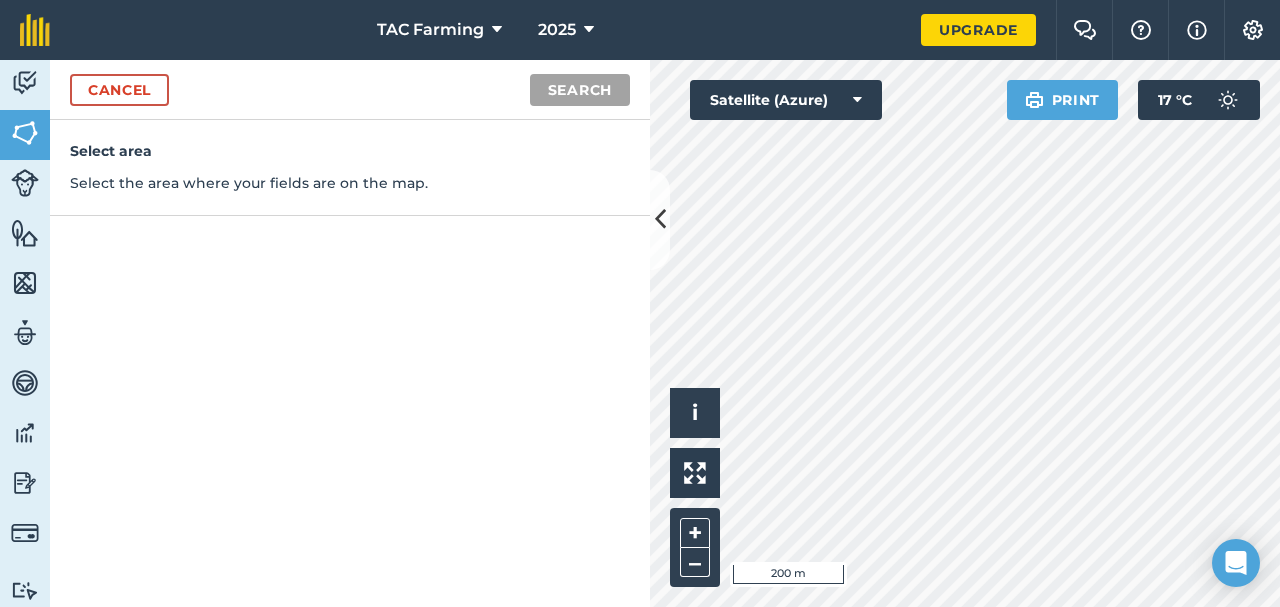click on "Select area Select the area where your fields are on the map." at bounding box center (350, 363) 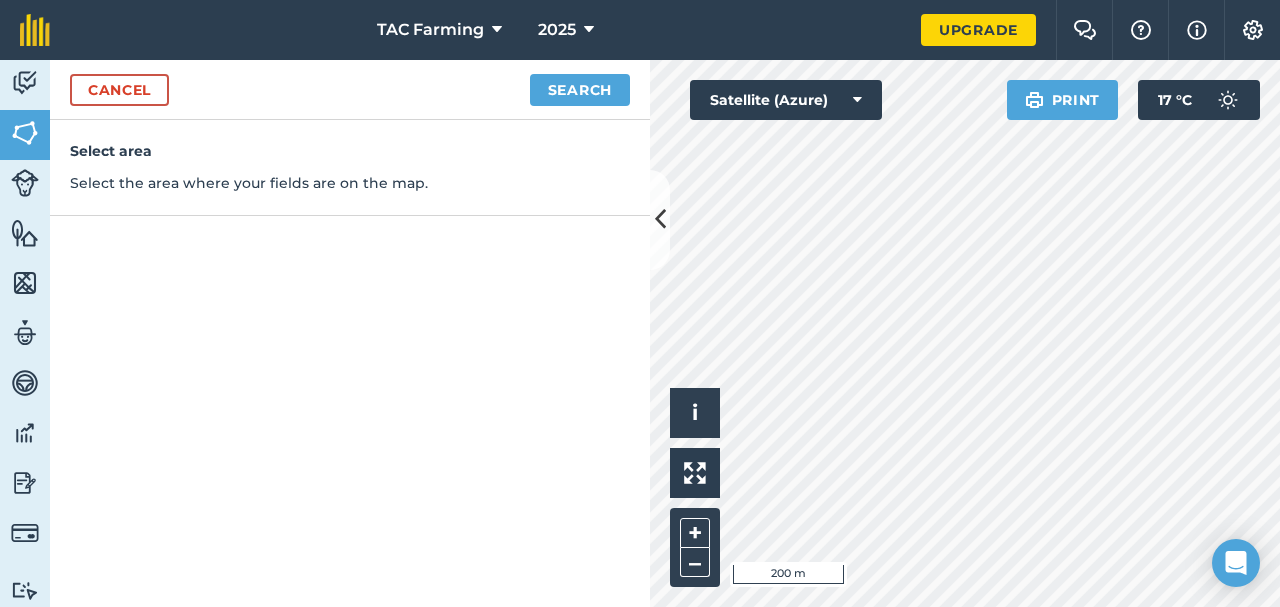 click on "Select area Select the area where your fields are on the map." at bounding box center (350, 363) 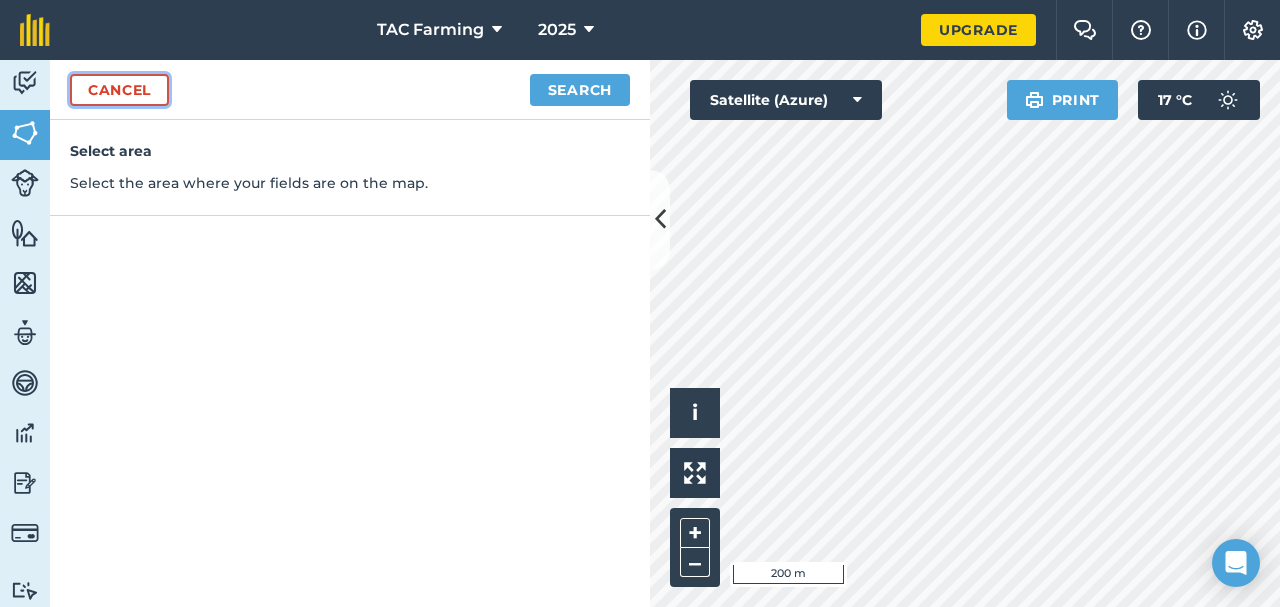 click on "Cancel" at bounding box center [119, 90] 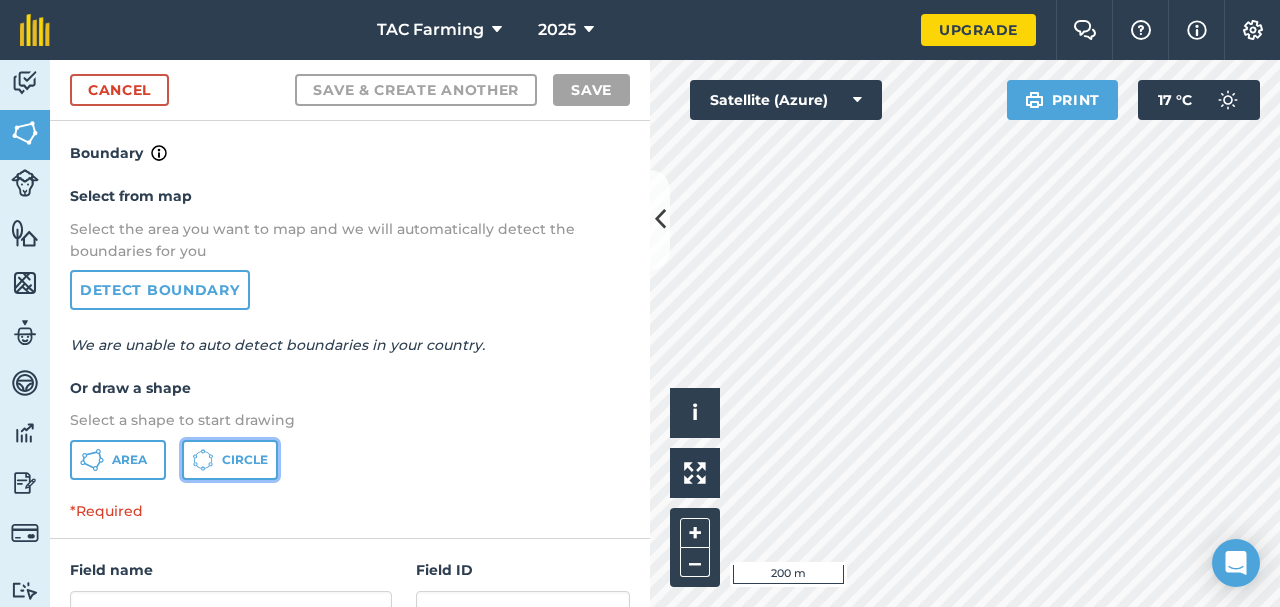 click on "Circle" at bounding box center [245, 460] 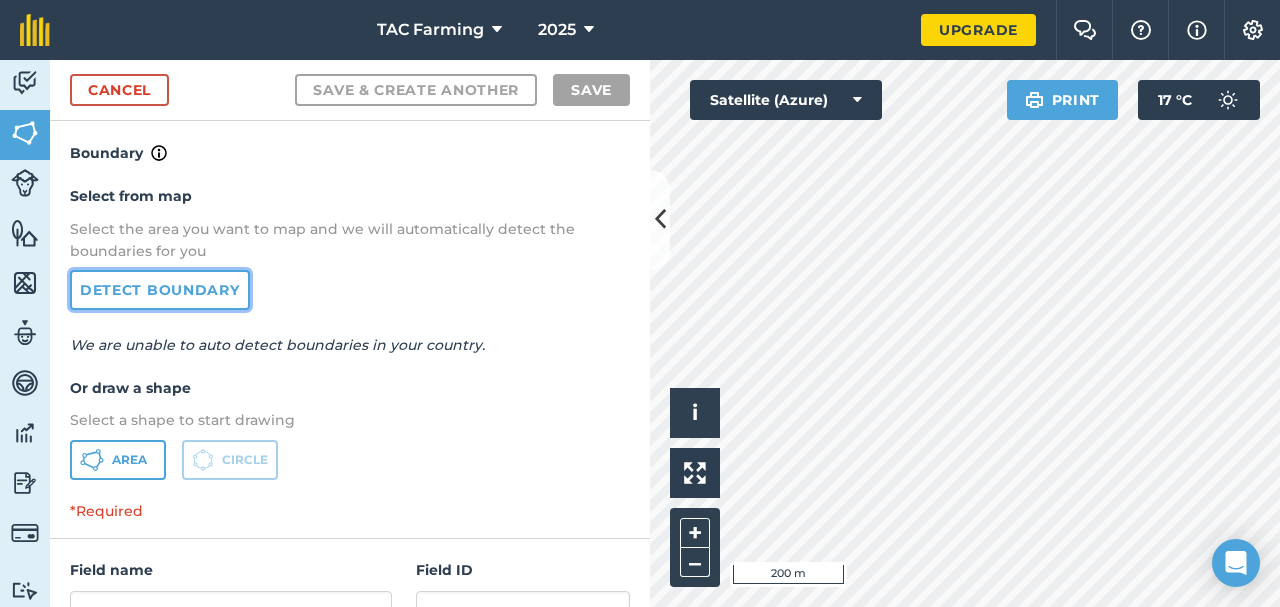 click on "Detect boundary" at bounding box center (160, 290) 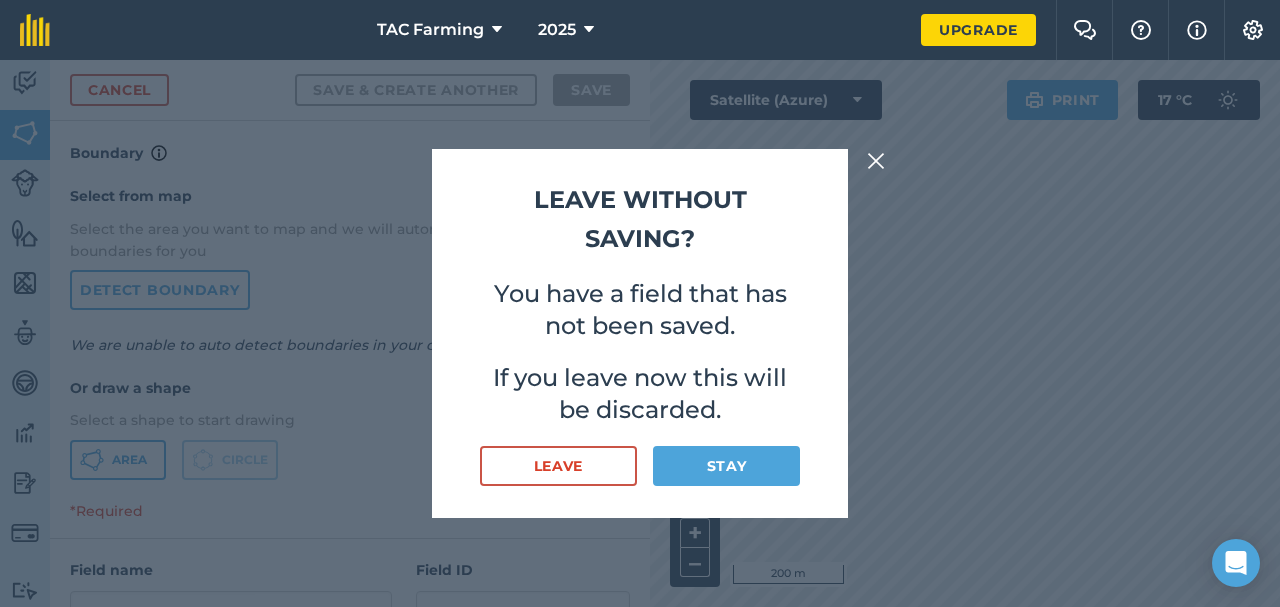 click at bounding box center [876, 161] 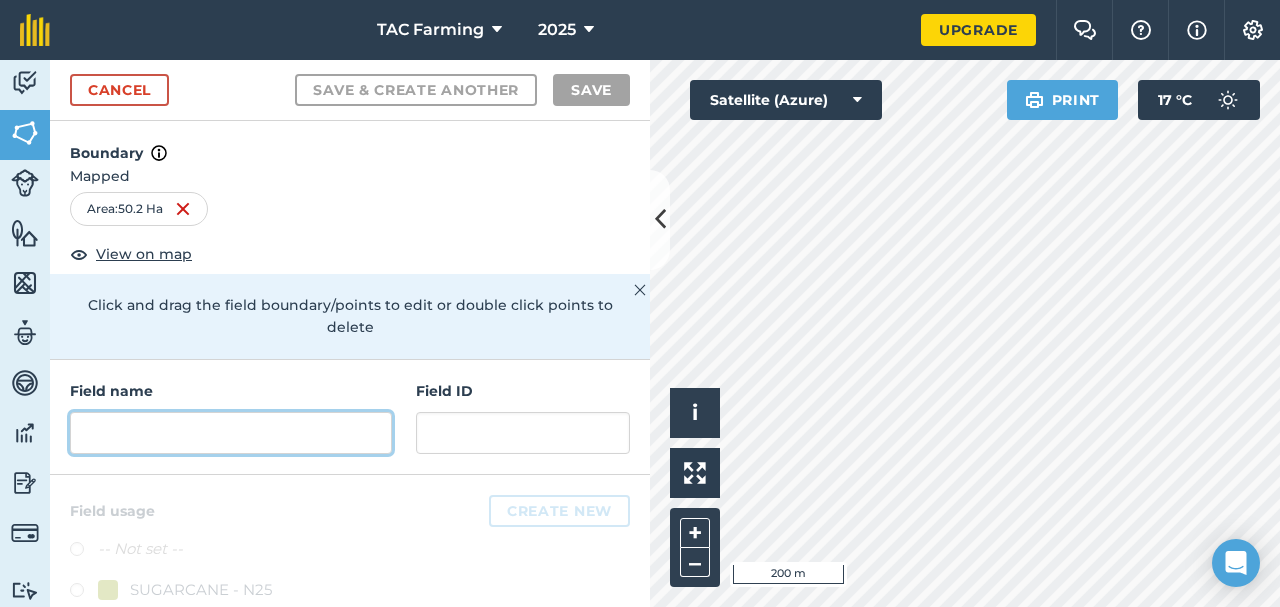 click at bounding box center [231, 433] 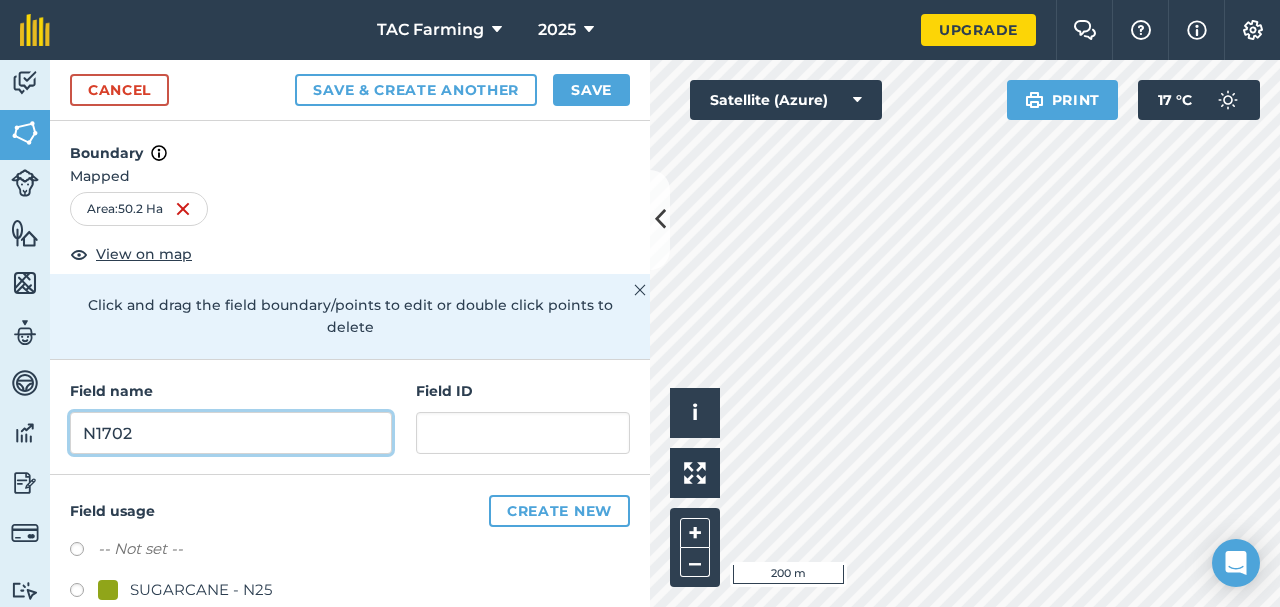 type on "N1702" 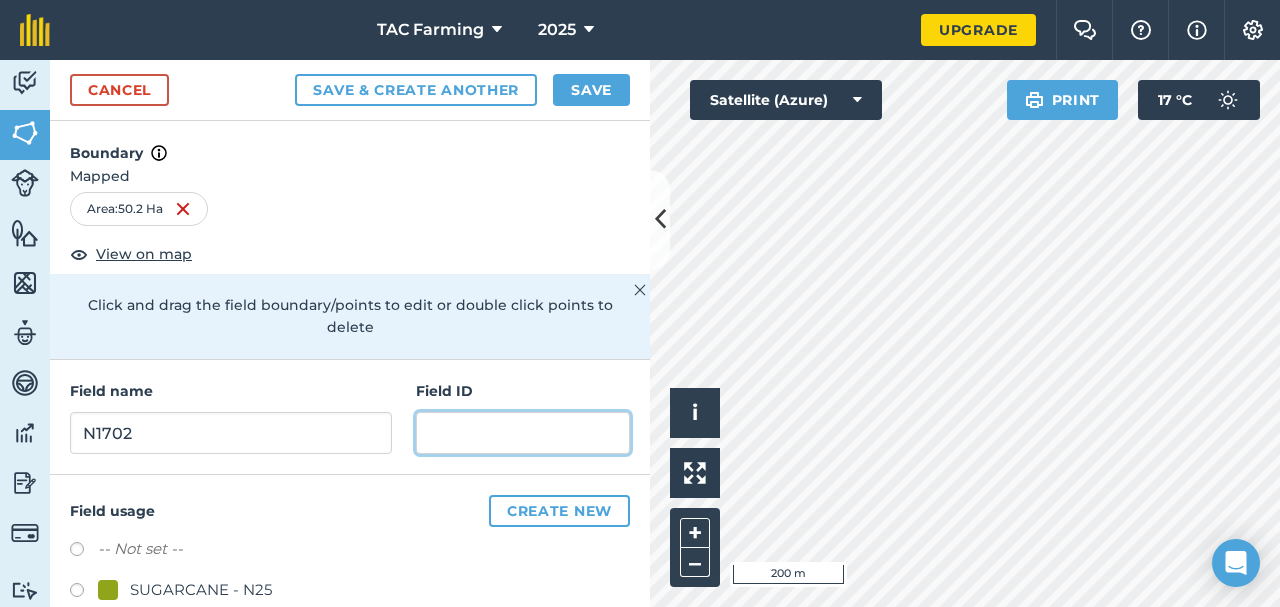 click at bounding box center (523, 433) 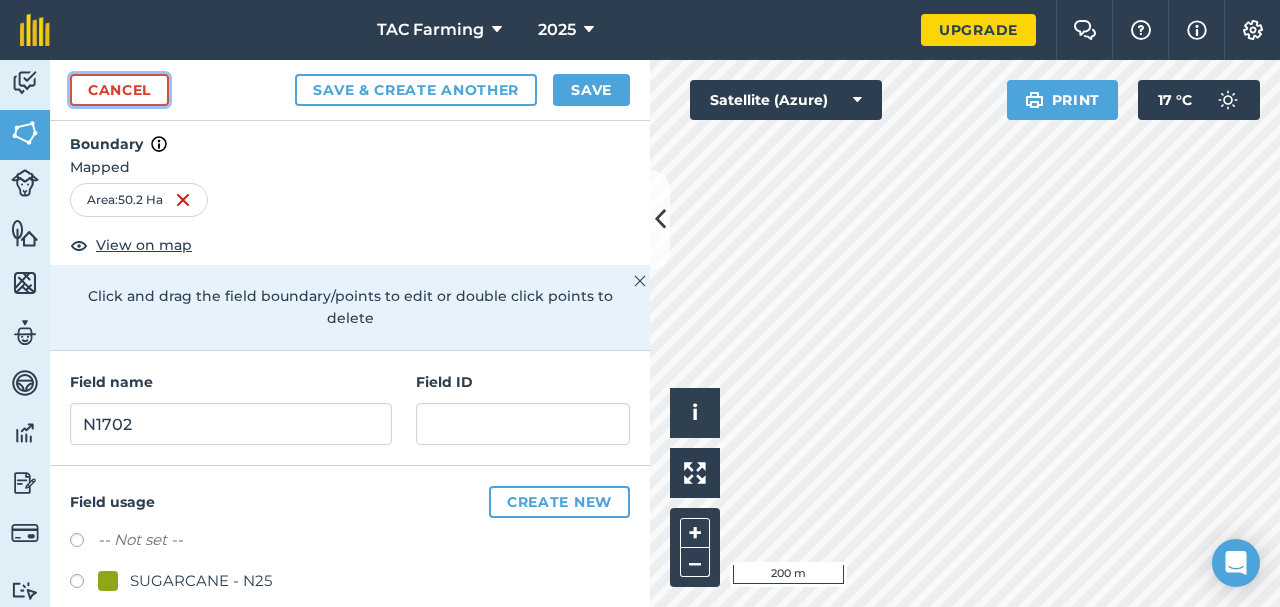 click on "Cancel" at bounding box center [119, 90] 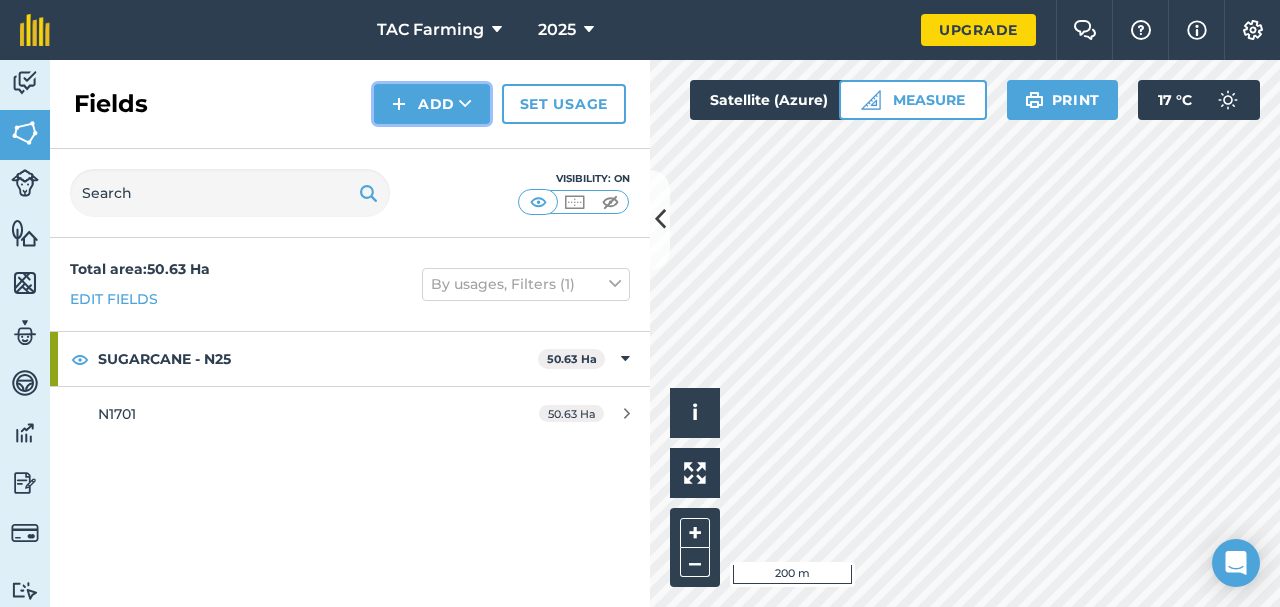 click on "Add" at bounding box center [432, 104] 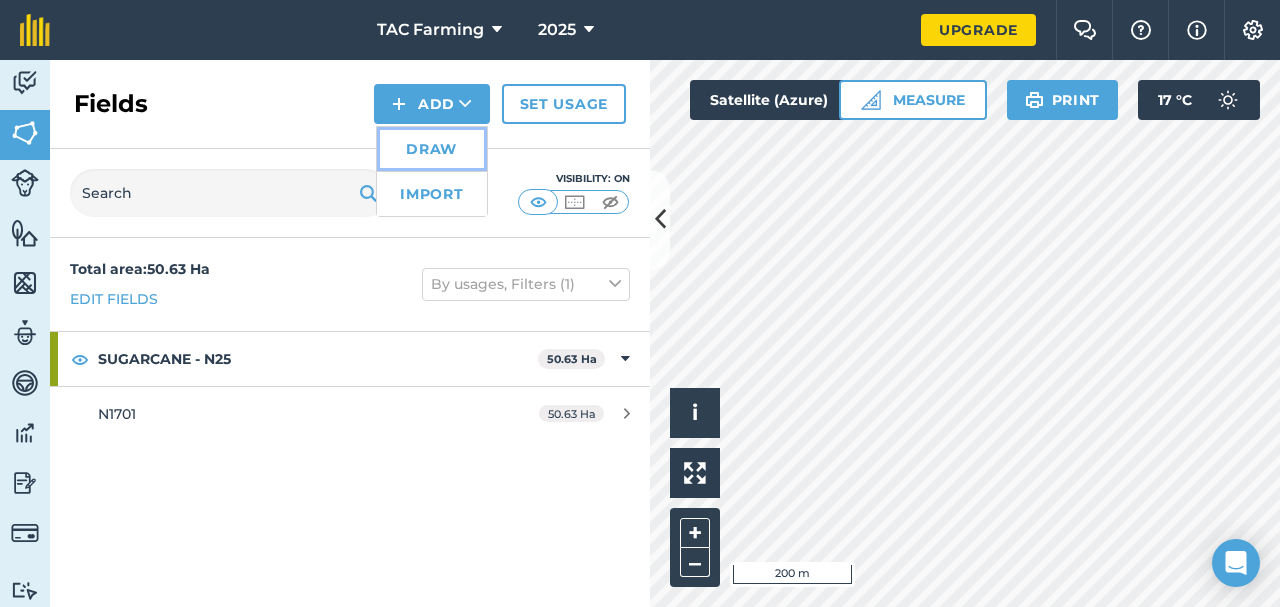click on "Draw" at bounding box center [432, 149] 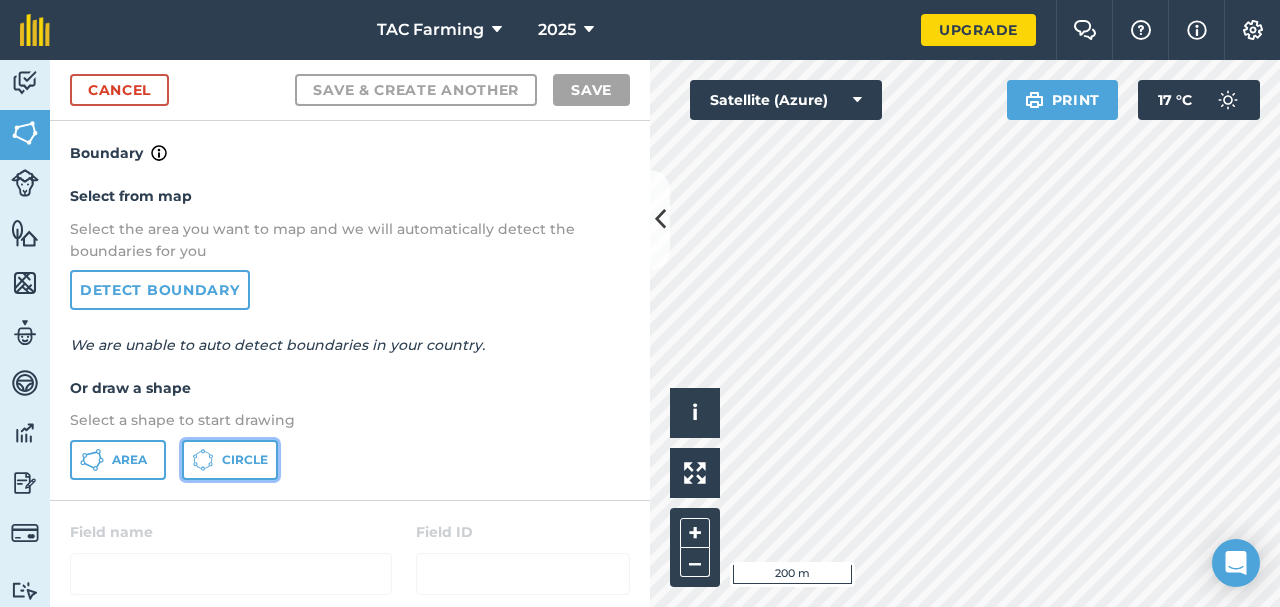 click on "Circle" at bounding box center [245, 460] 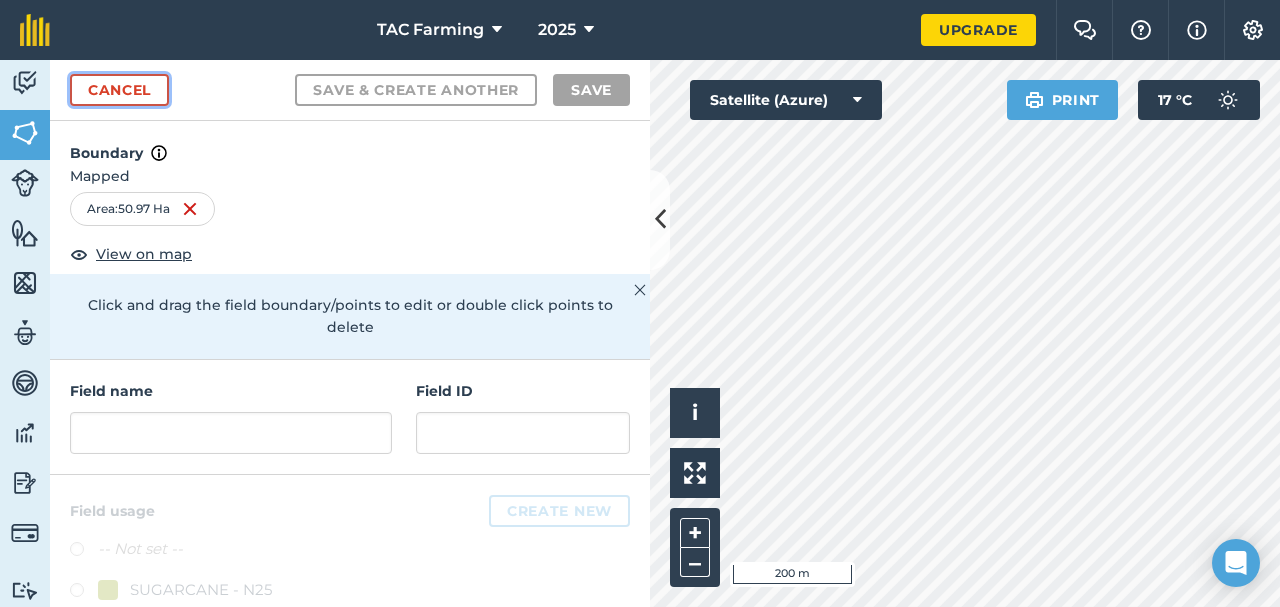 click on "Cancel" at bounding box center [119, 90] 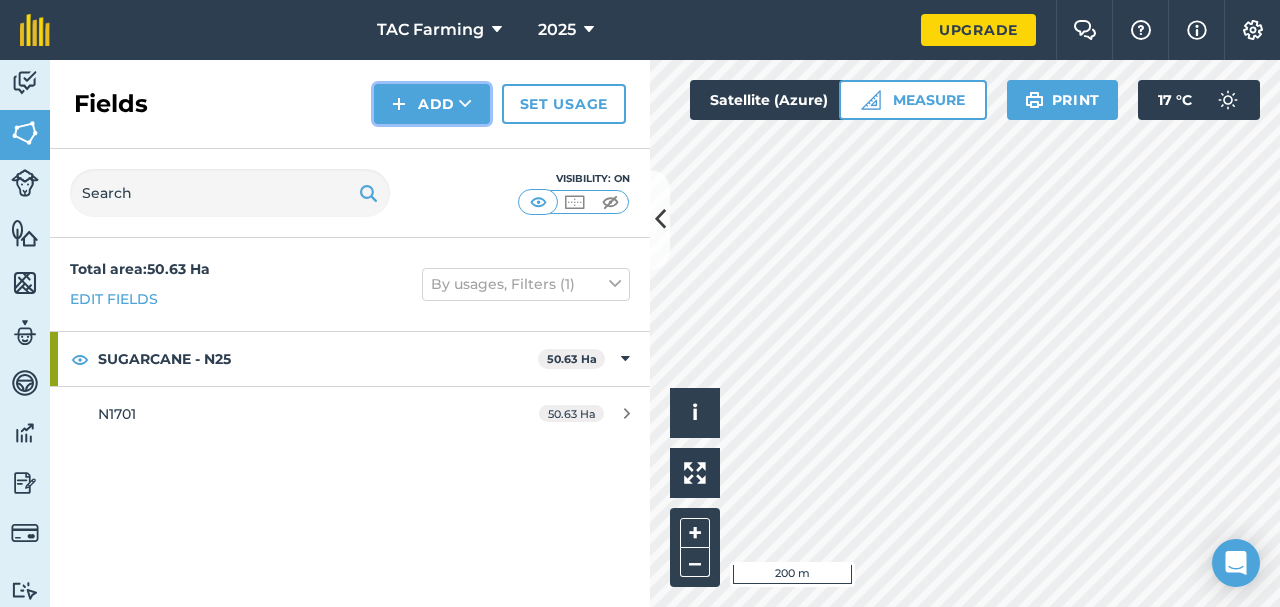 click at bounding box center [465, 104] 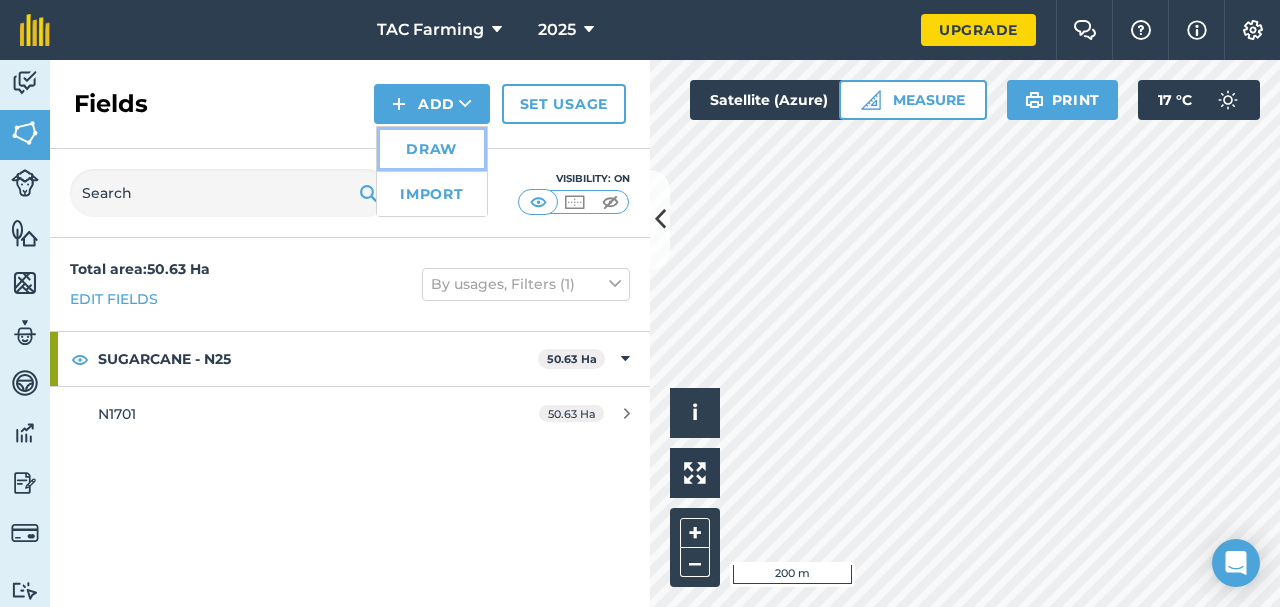 click on "Draw" at bounding box center [432, 149] 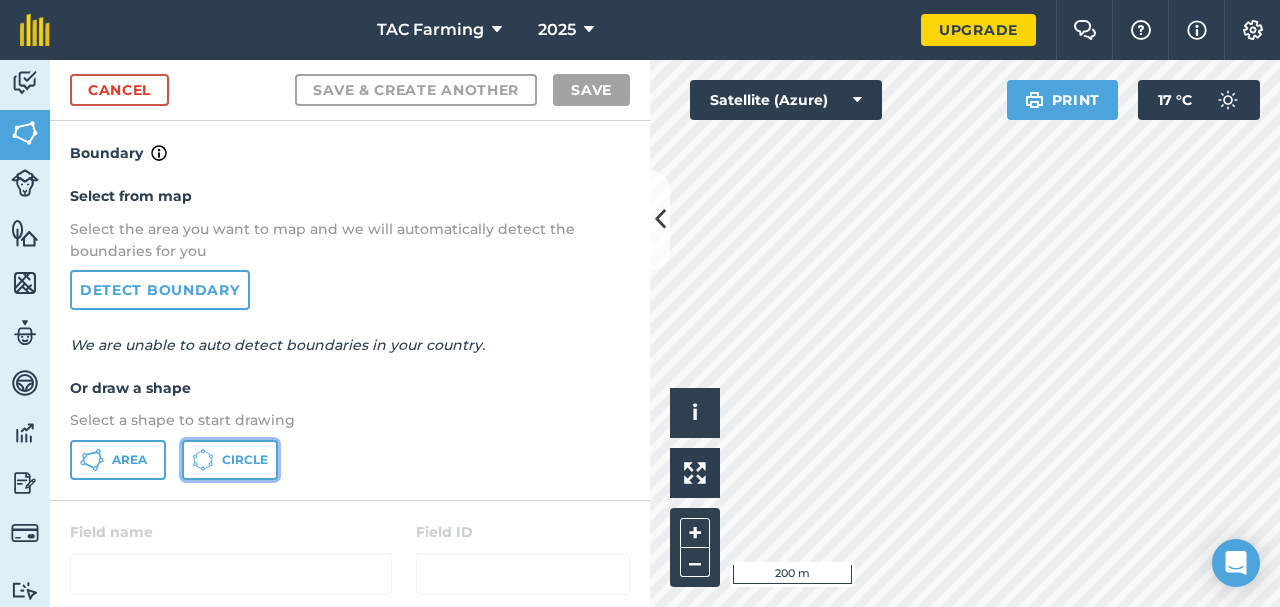 click on "Circle" at bounding box center (245, 460) 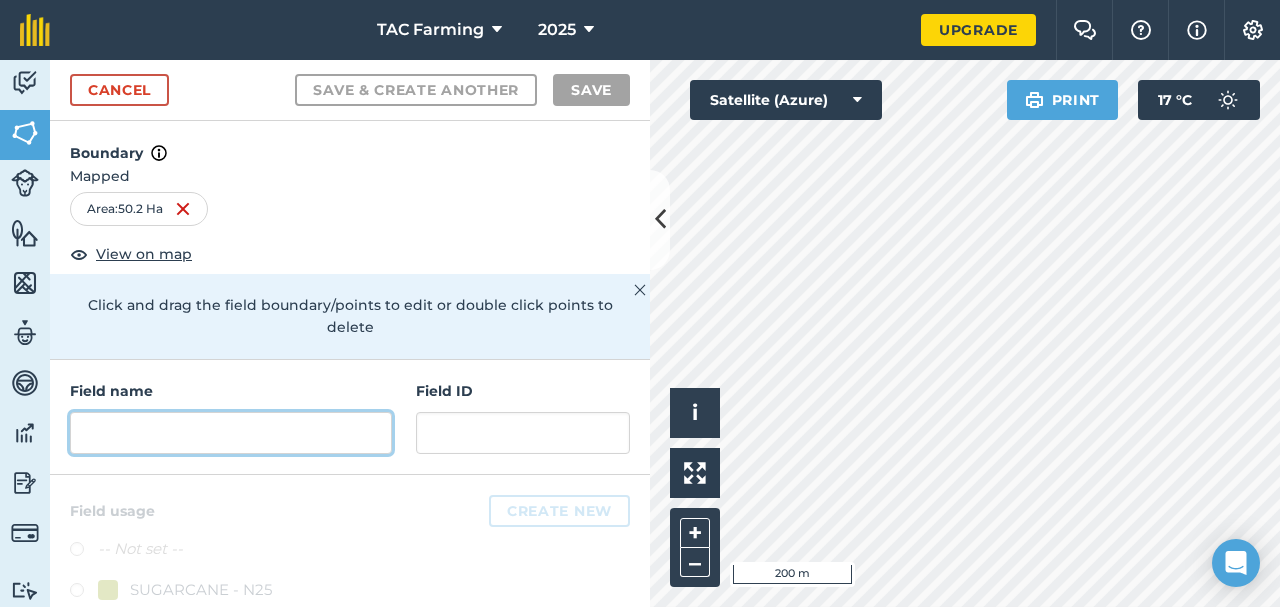 click at bounding box center [231, 433] 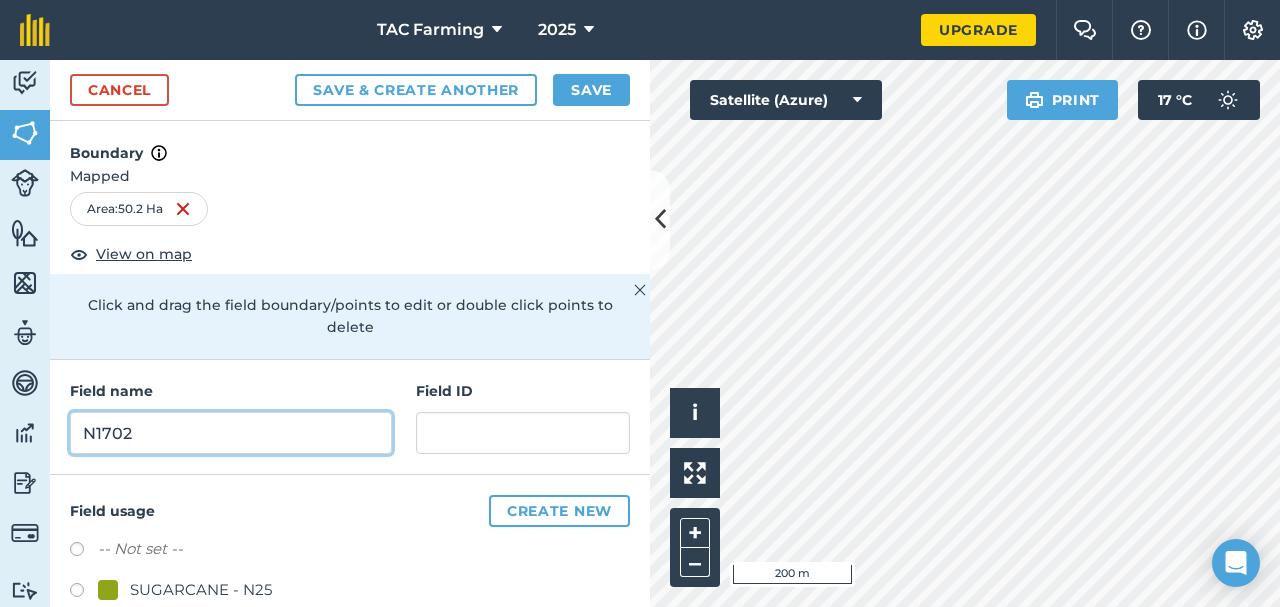 type on "N1702" 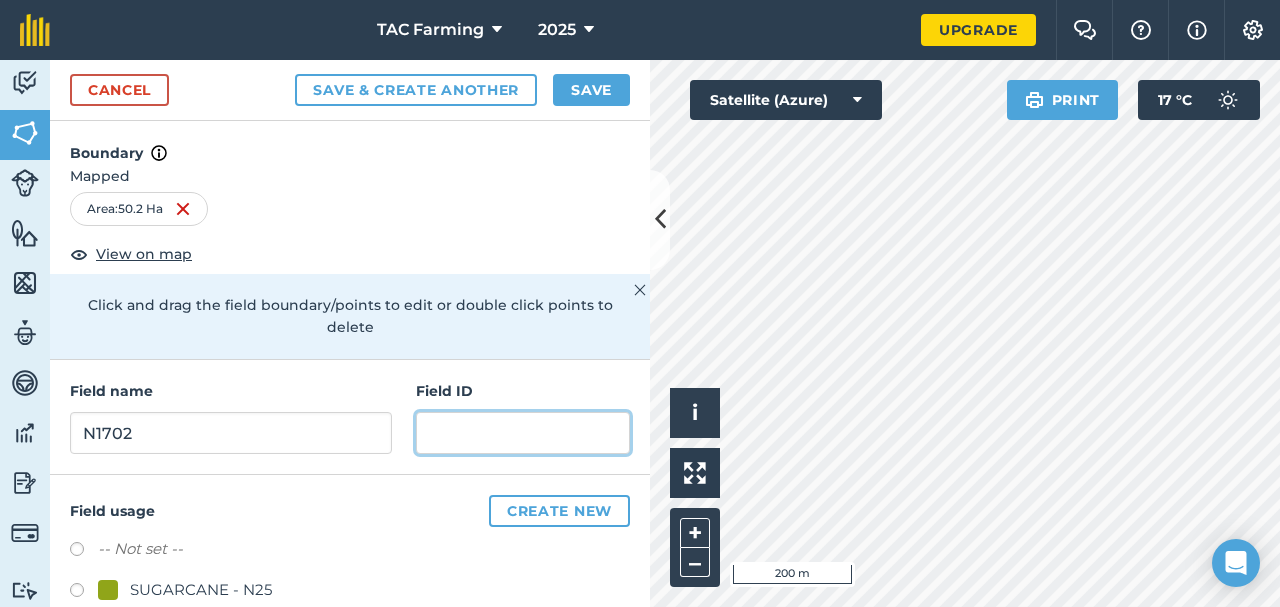 click at bounding box center (523, 433) 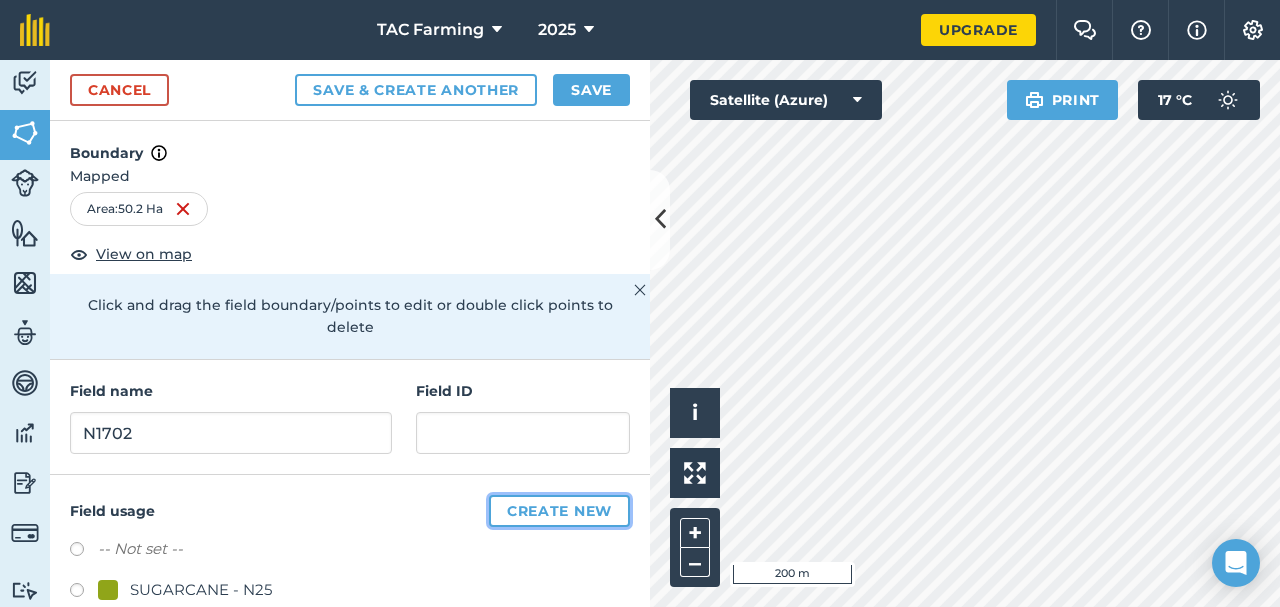 click on "Create new" at bounding box center [559, 511] 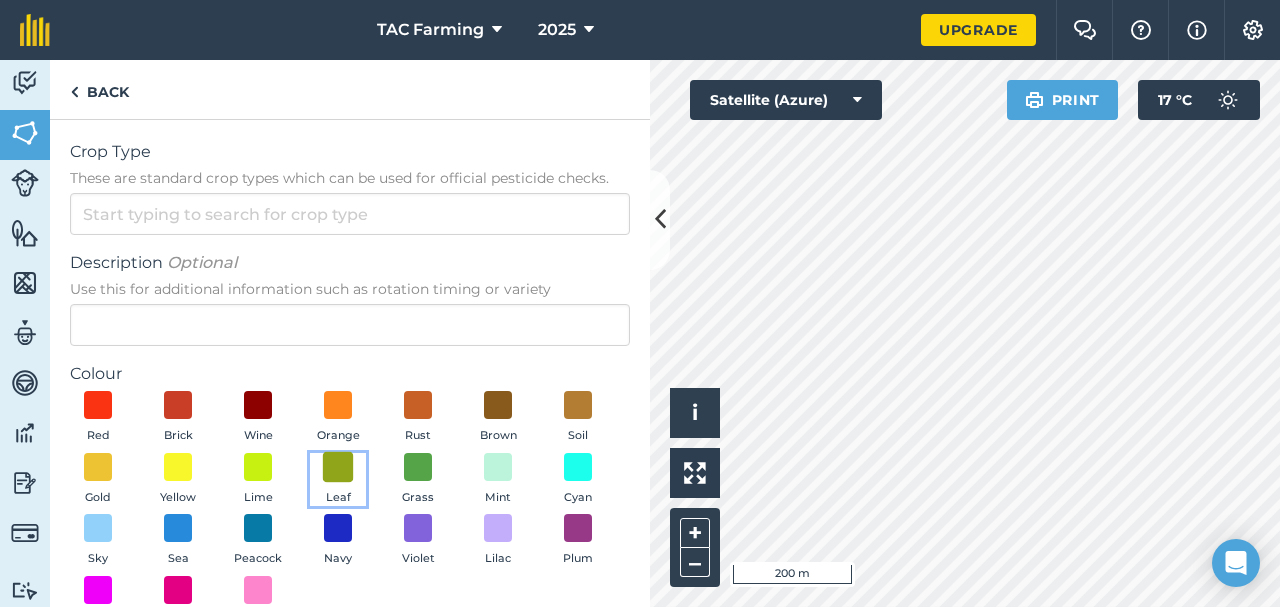 click at bounding box center (338, 466) 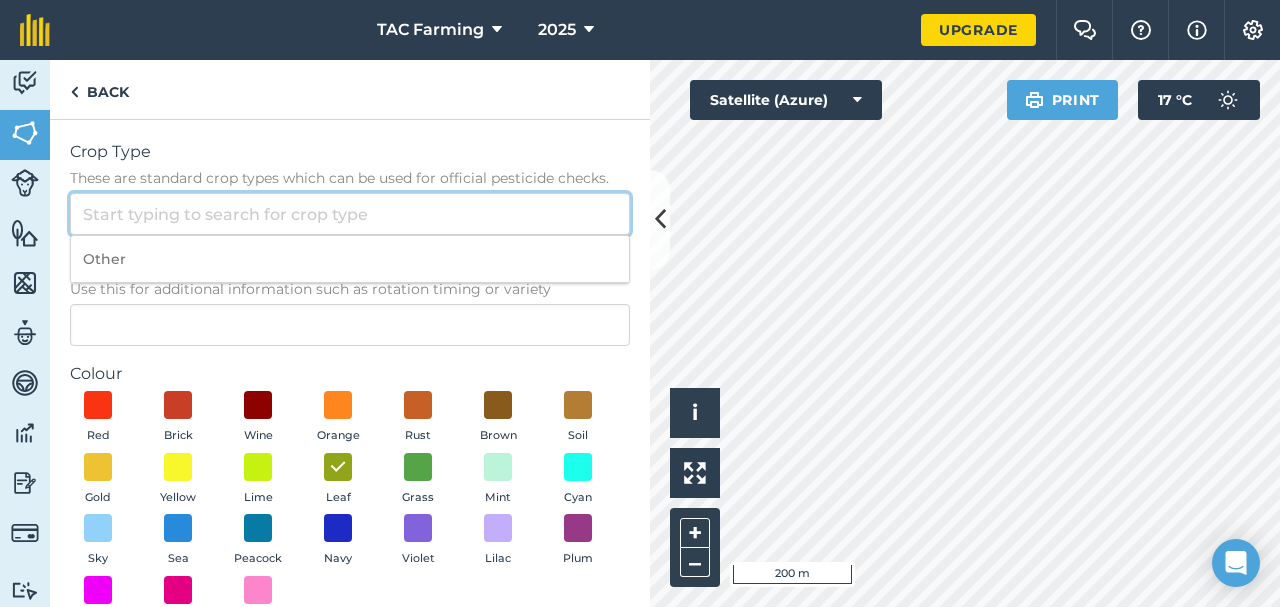 click on "Crop Type These are standard crop types which can be used for official pesticide checks." at bounding box center [350, 214] 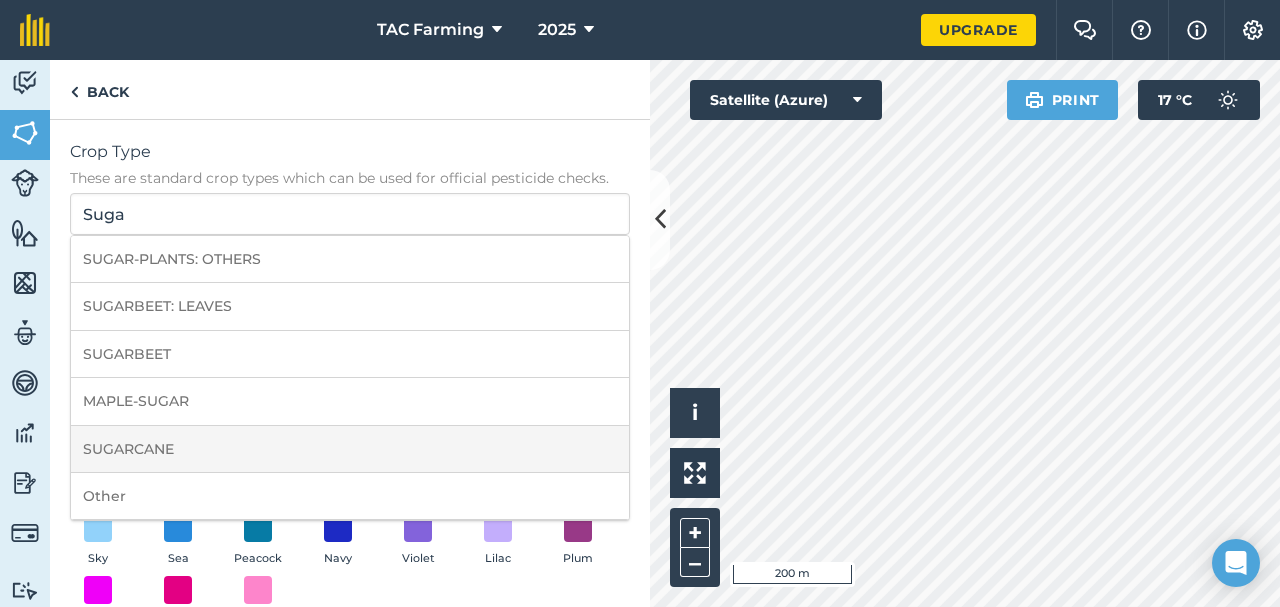click on "SUGARCANE" at bounding box center (350, 449) 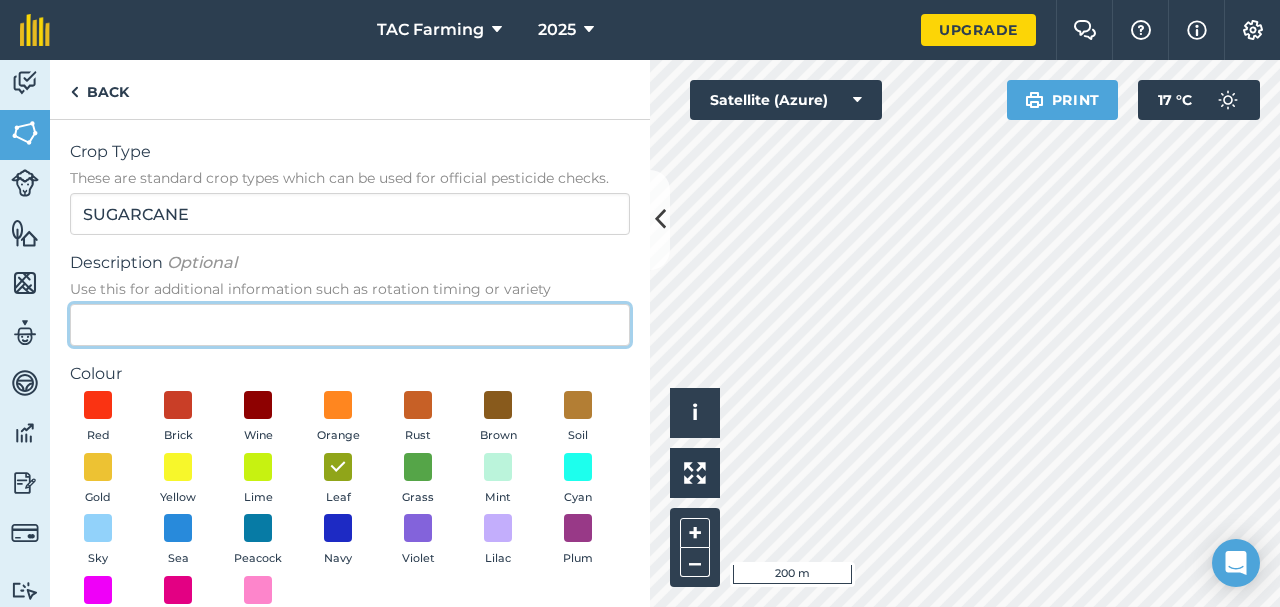 click on "Description   Optional Use this for additional information such as rotation timing or variety" at bounding box center [350, 325] 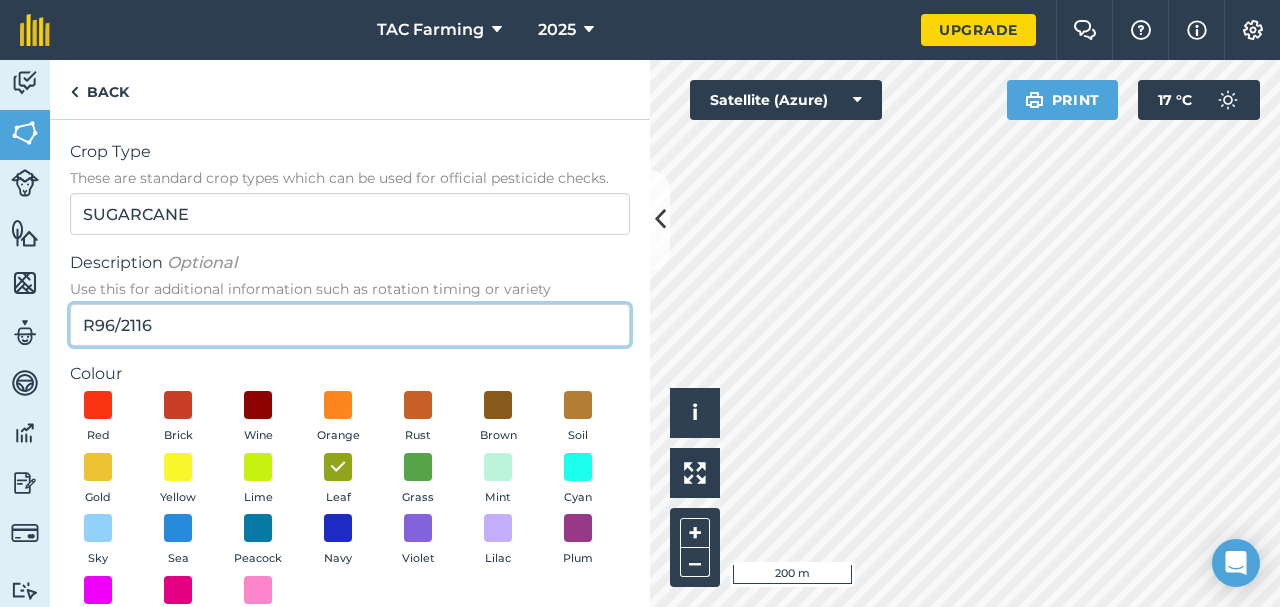 click on "R96/2116" at bounding box center [350, 325] 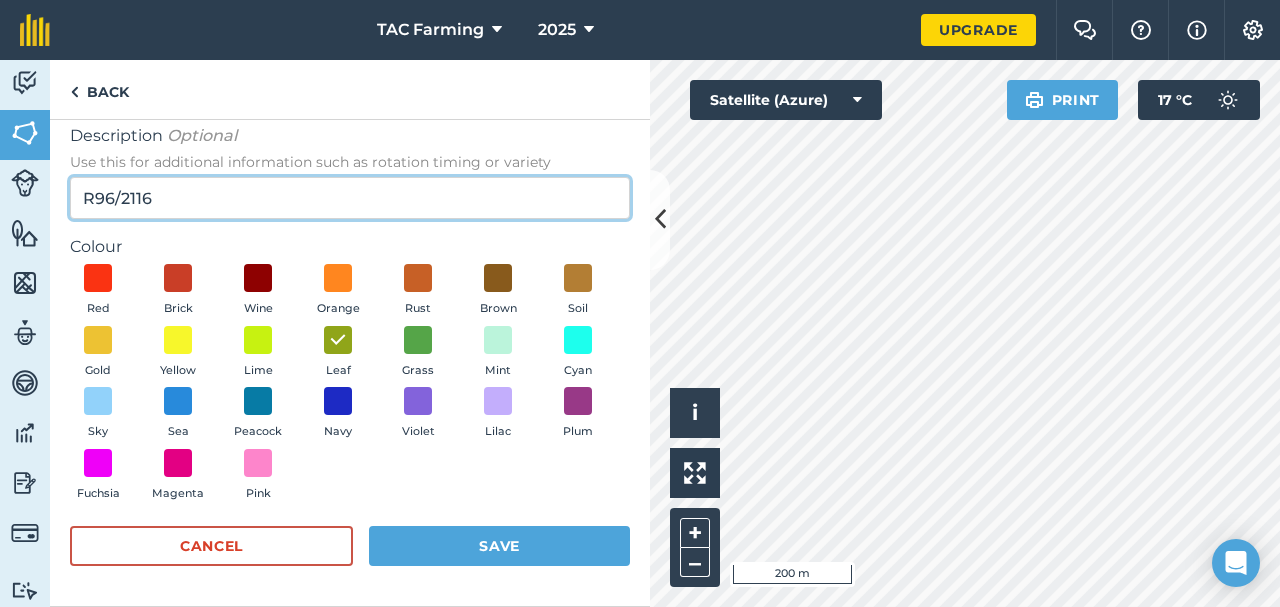 type on "R96/2116" 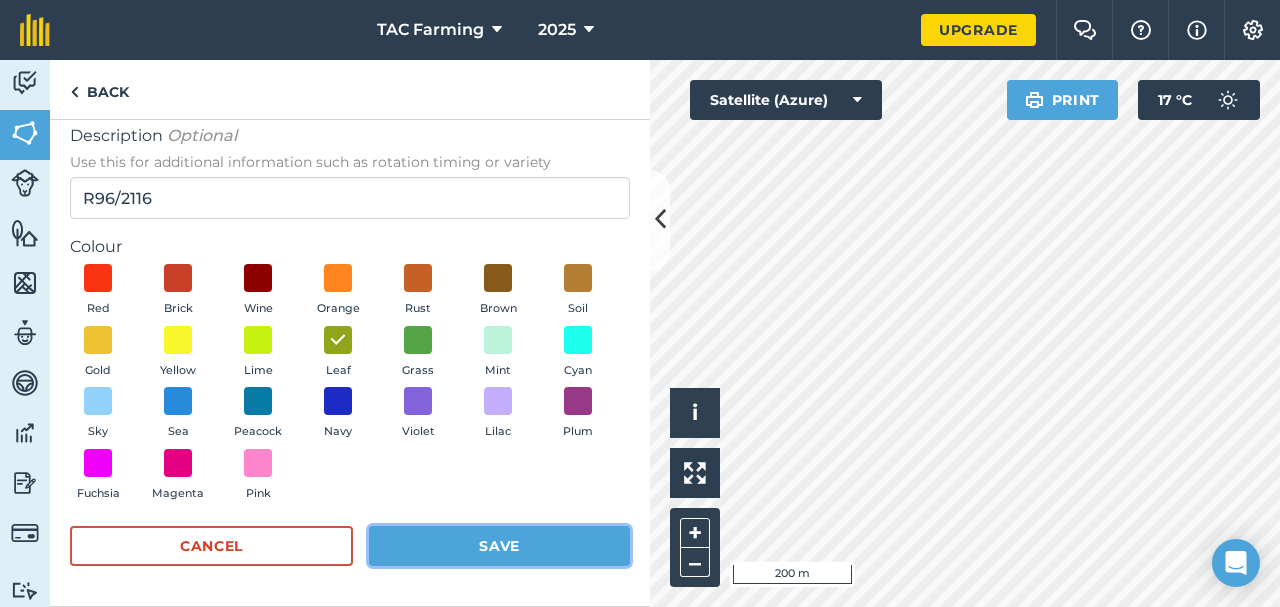 click on "Save" at bounding box center (499, 546) 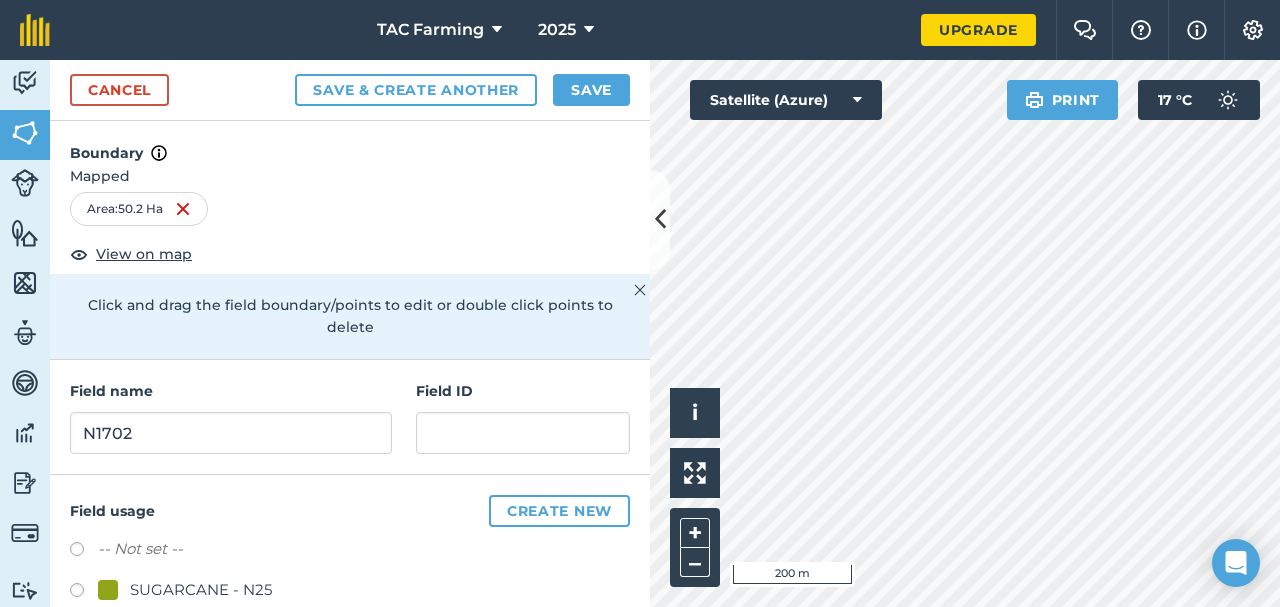 scroll, scrollTop: 50, scrollLeft: 0, axis: vertical 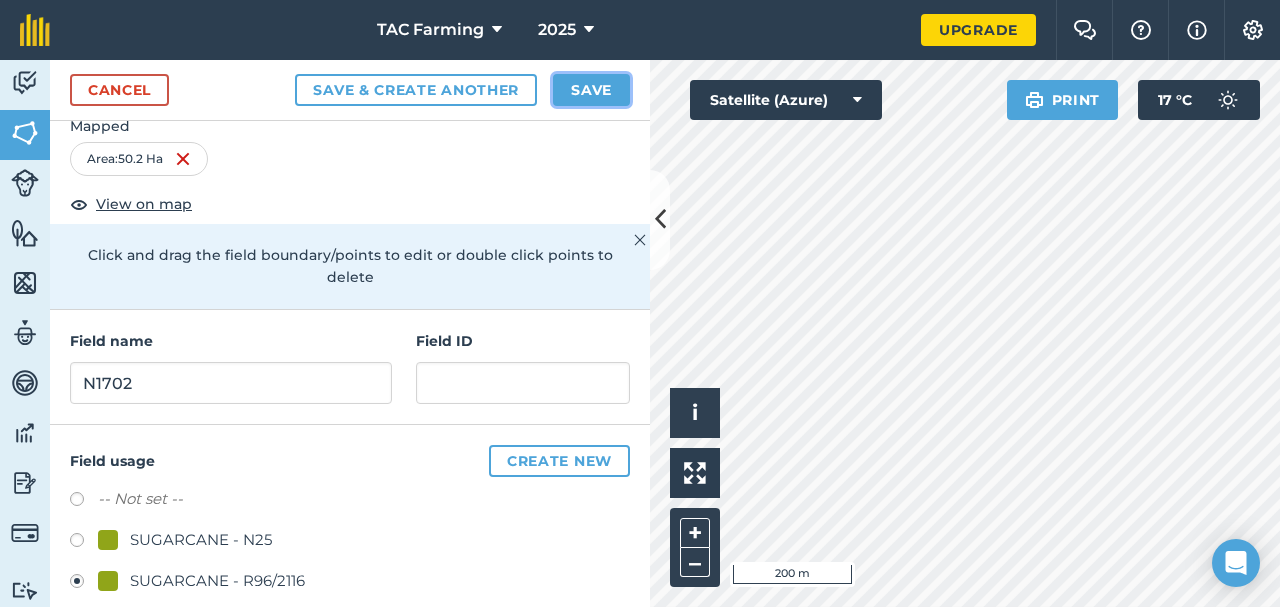 click on "Save" at bounding box center [591, 90] 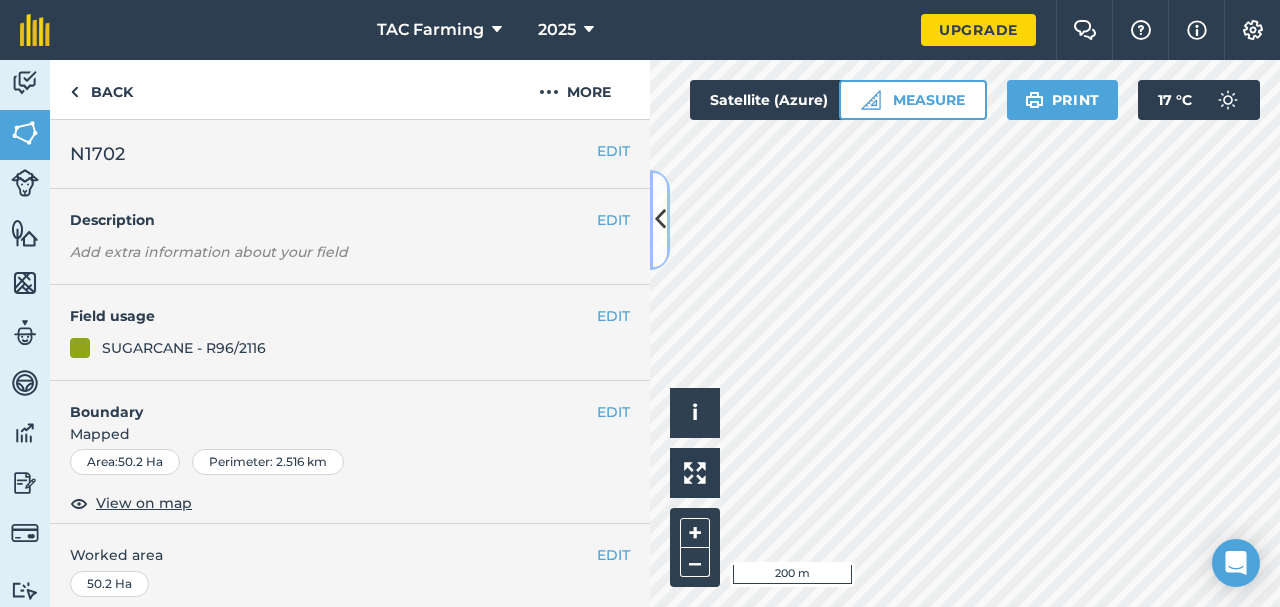 click at bounding box center [660, 219] 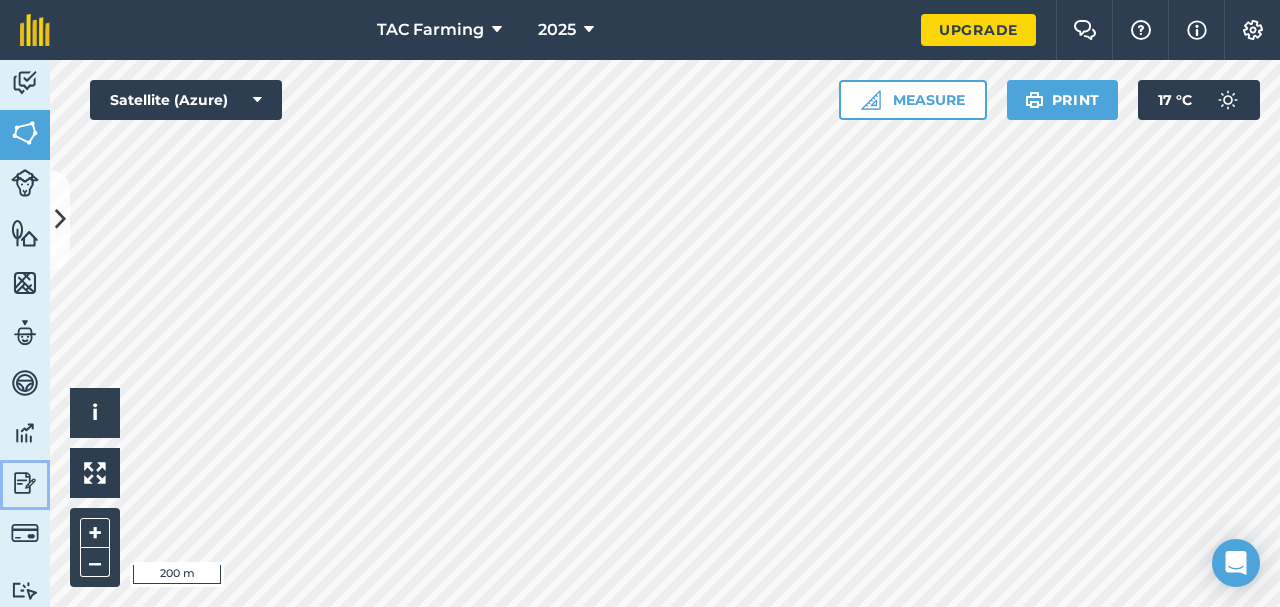 click at bounding box center (25, 483) 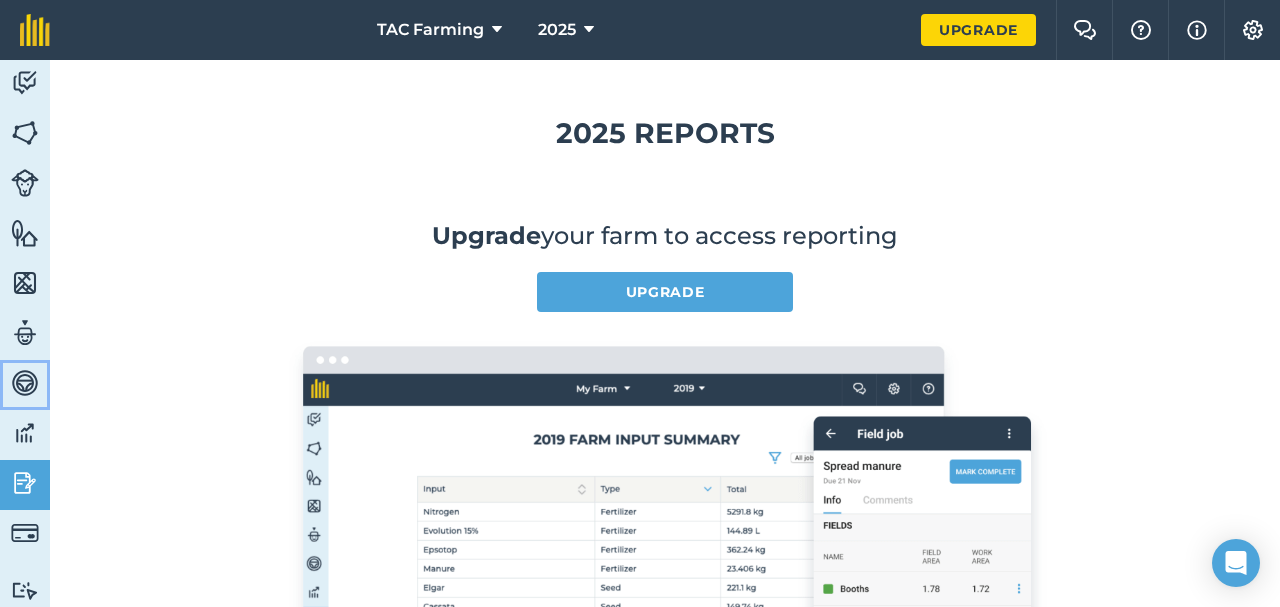 click at bounding box center [25, 383] 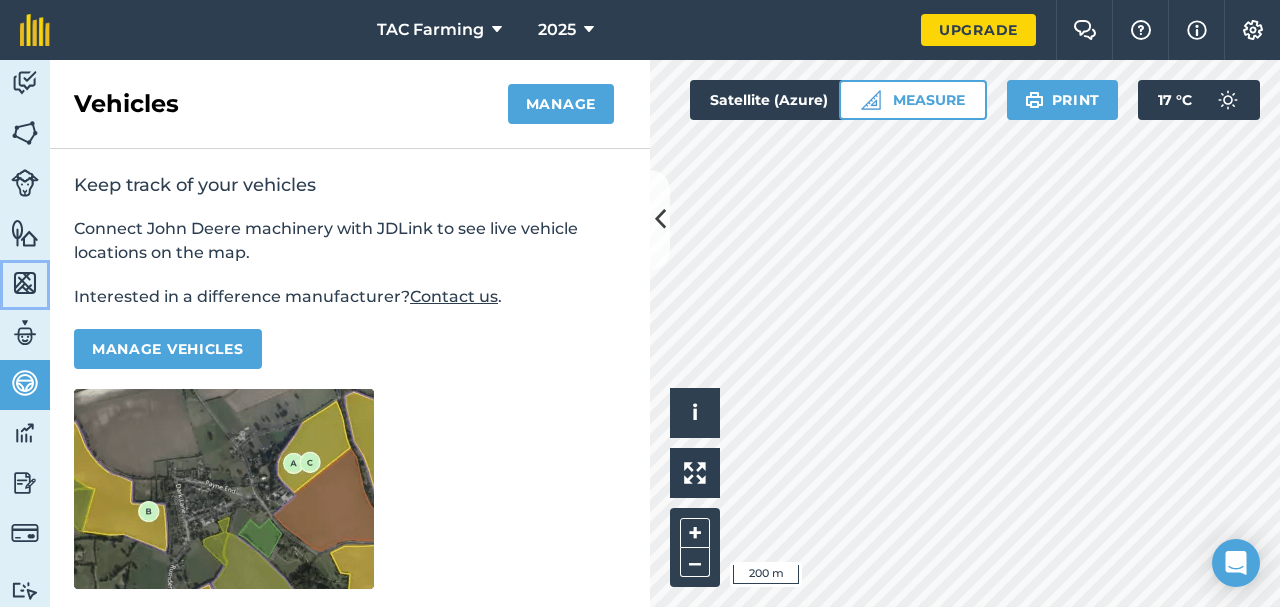 click at bounding box center [25, 283] 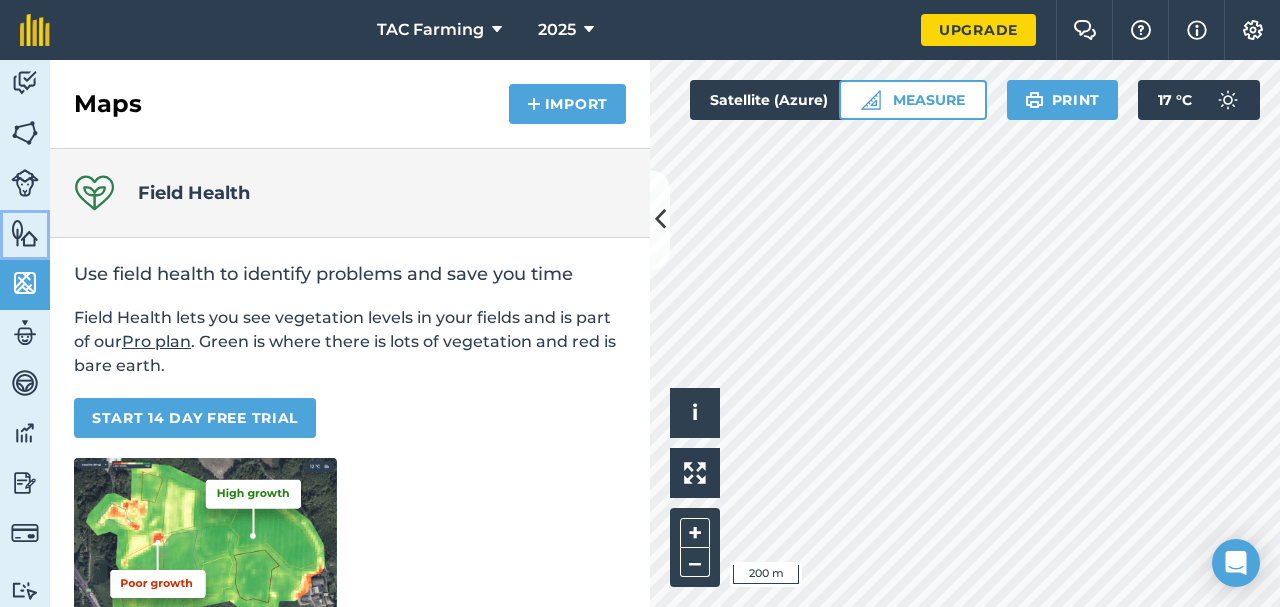 click at bounding box center (25, 233) 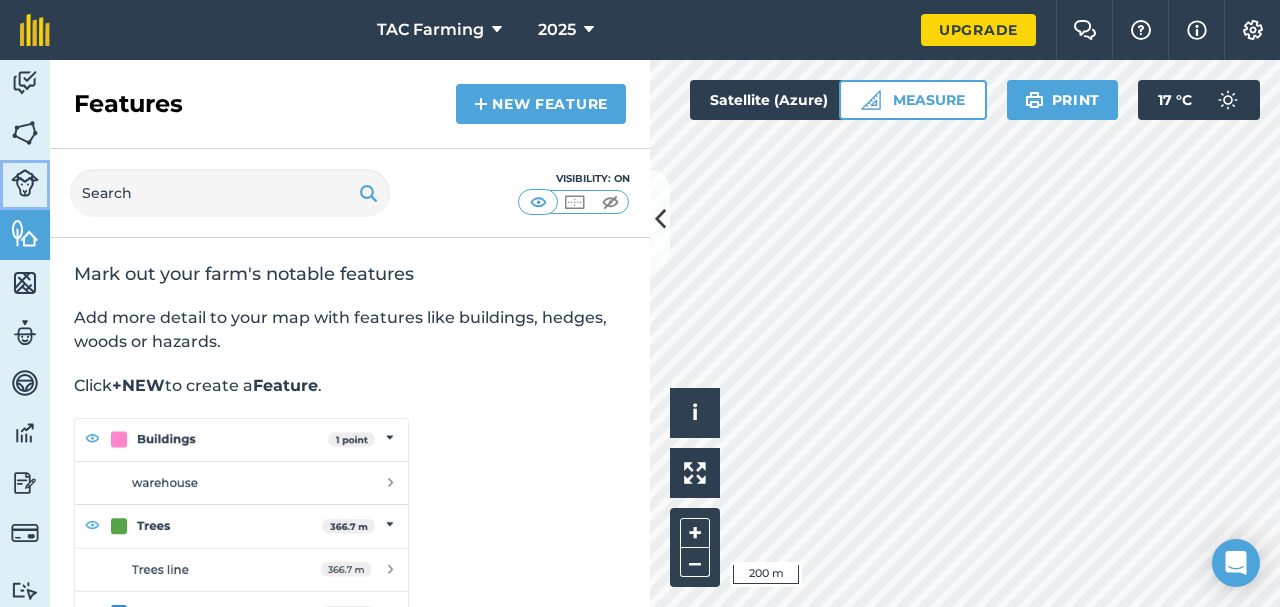 click at bounding box center [25, 183] 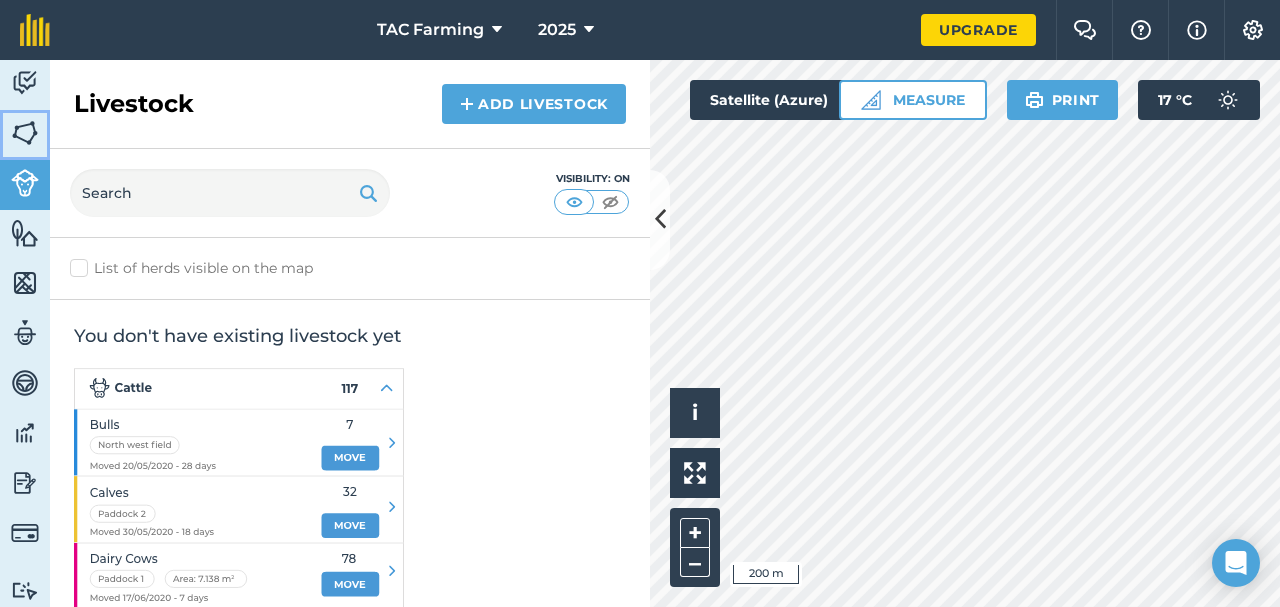 click at bounding box center (25, 133) 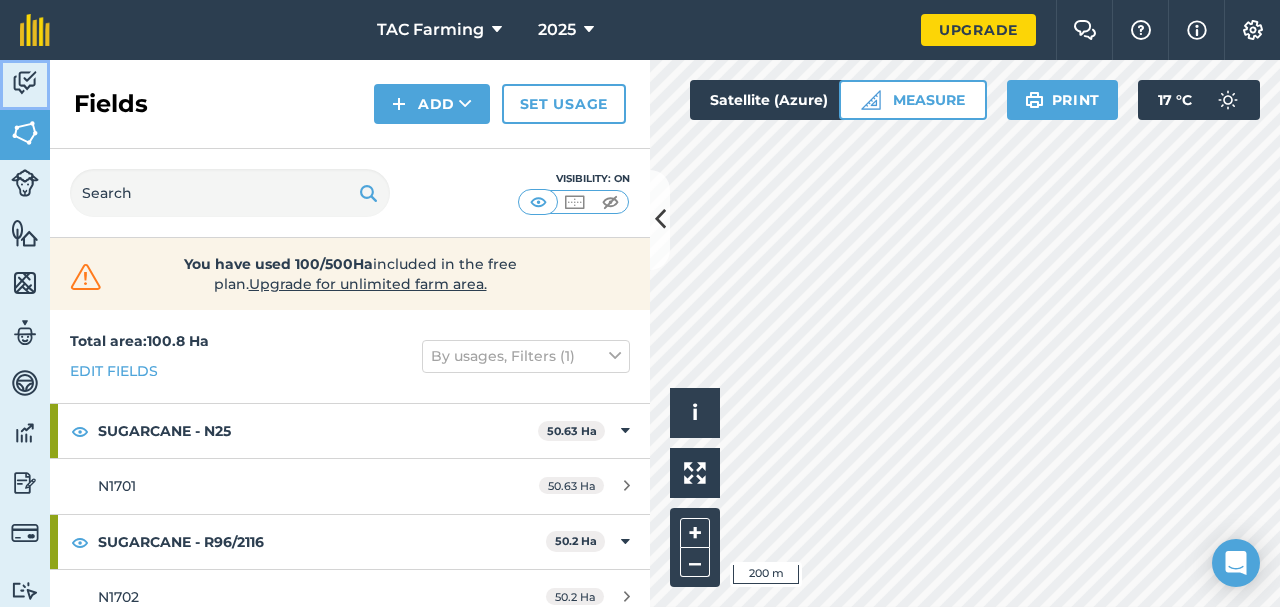 click at bounding box center [25, 83] 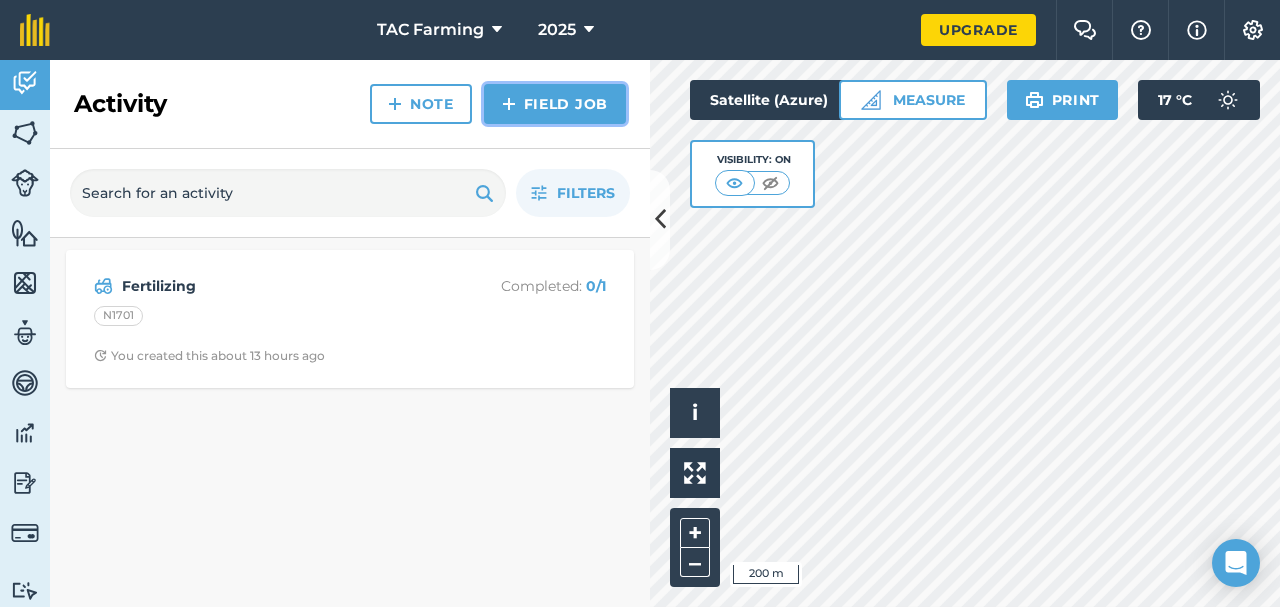 click on "Field Job" at bounding box center (555, 104) 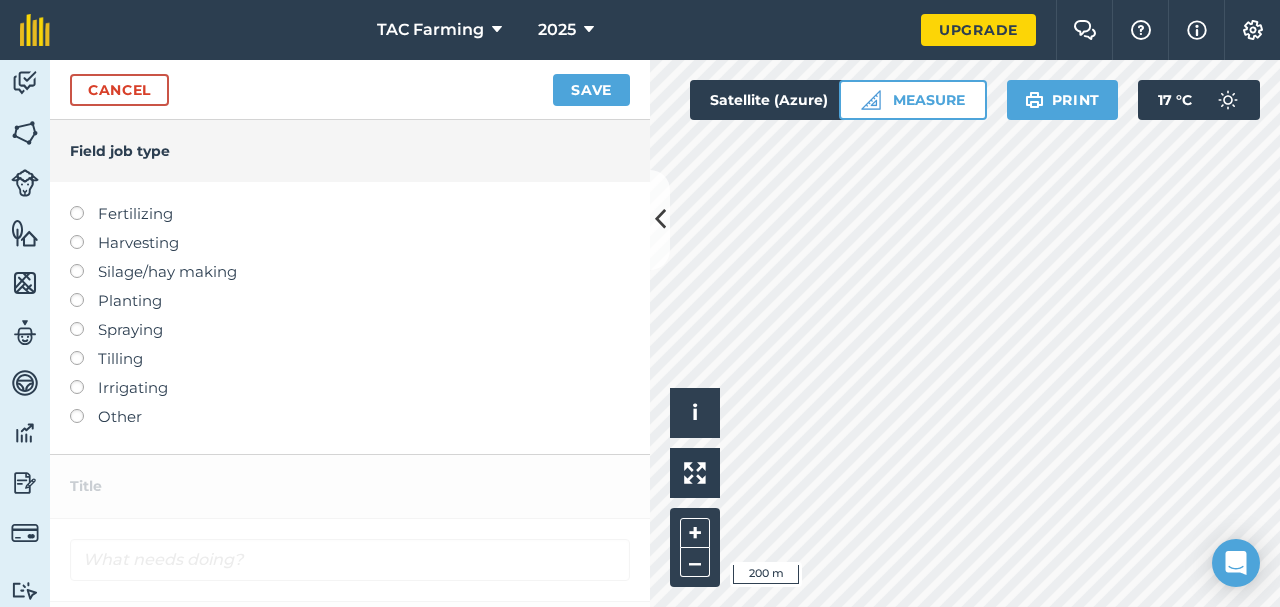 click on "Harvesting" at bounding box center [350, 243] 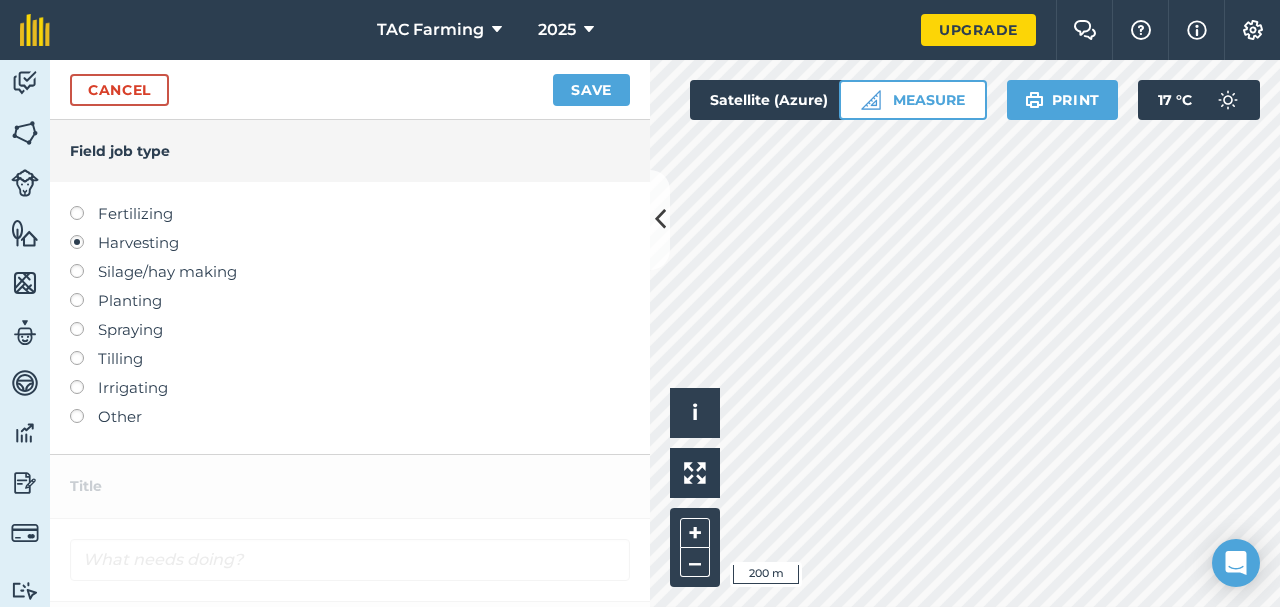 type on "Harvesting" 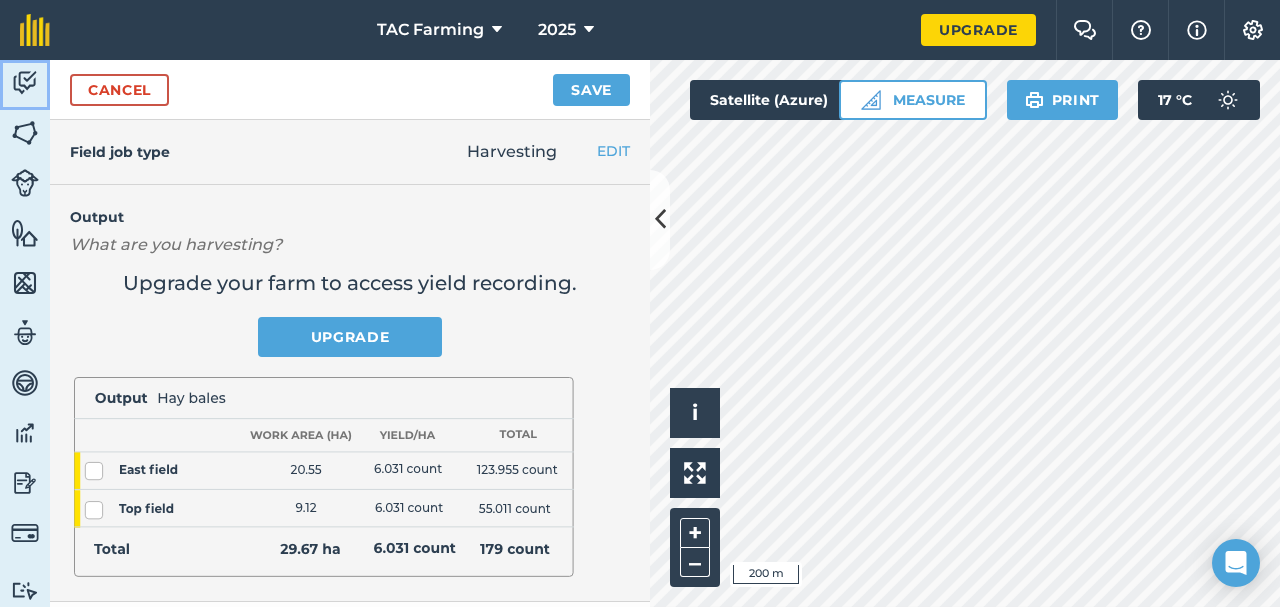 click at bounding box center (25, 83) 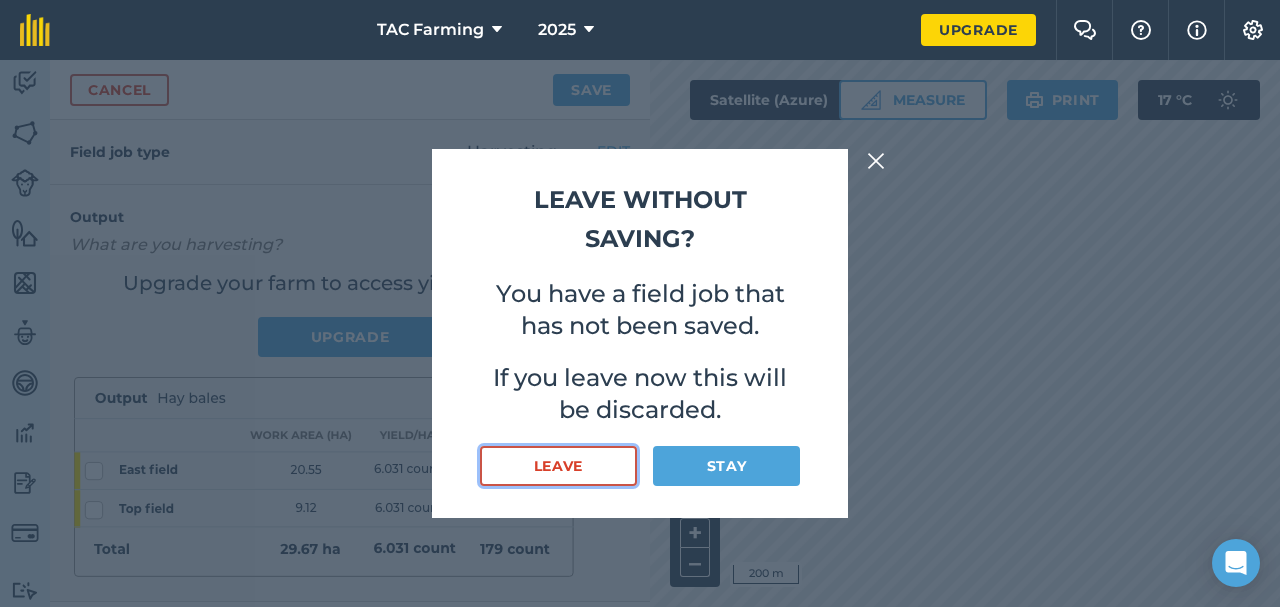 click on "Leave" at bounding box center (558, 466) 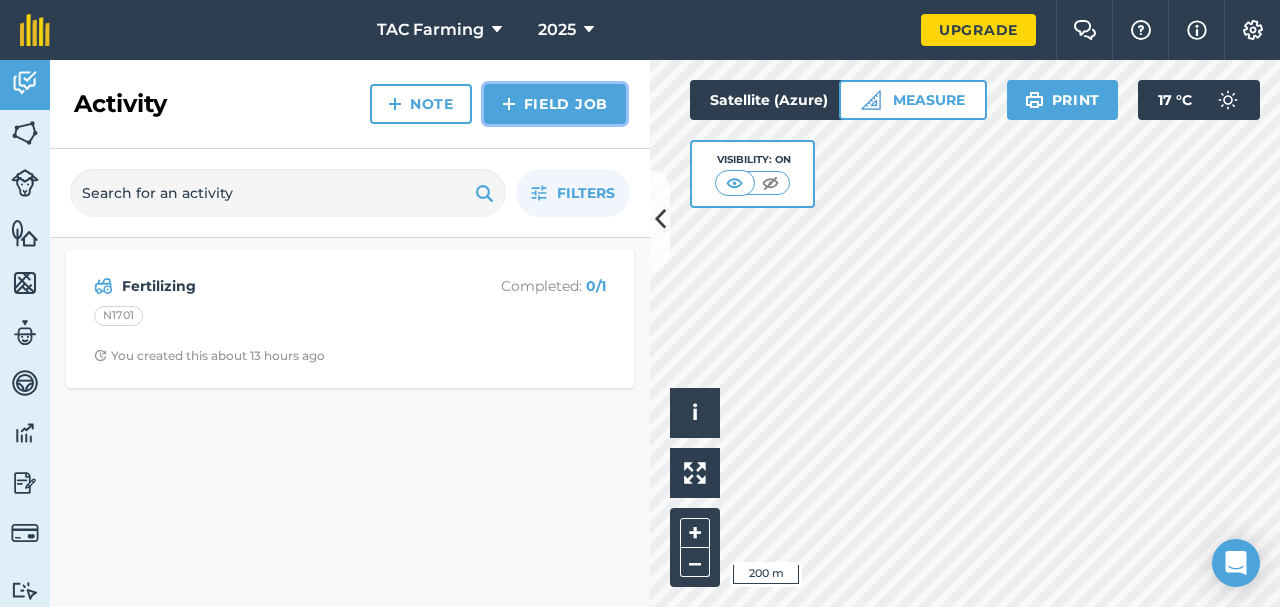 click on "Field Job" at bounding box center [555, 104] 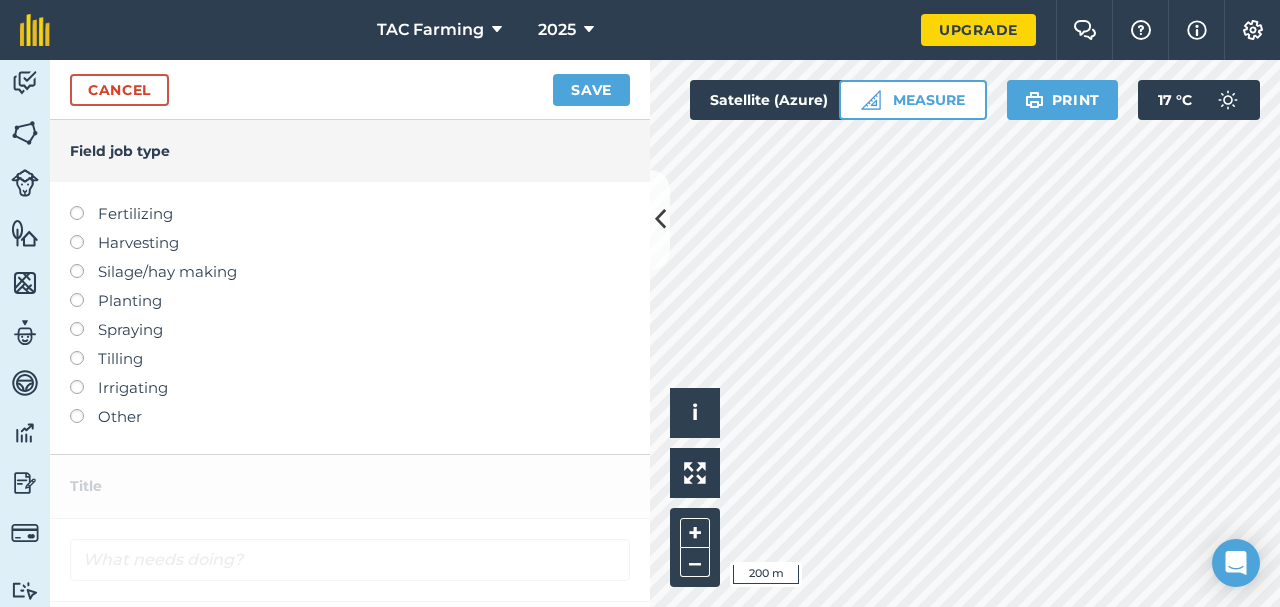 click on "Fertilizing" at bounding box center (350, 214) 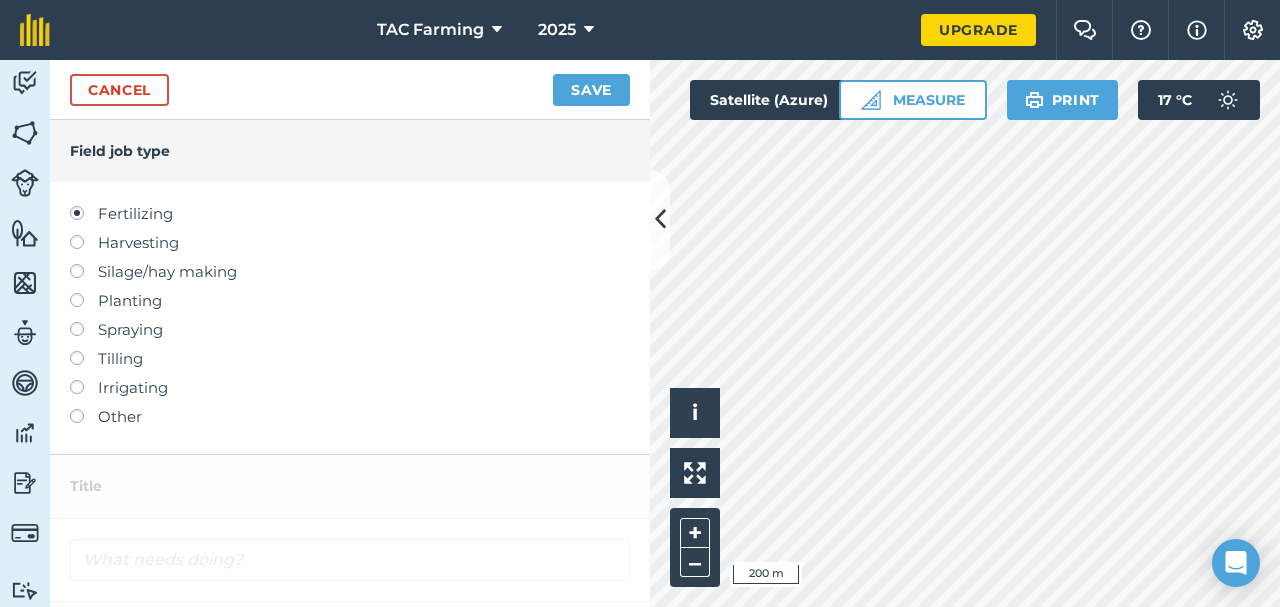 type on "Fertilizing" 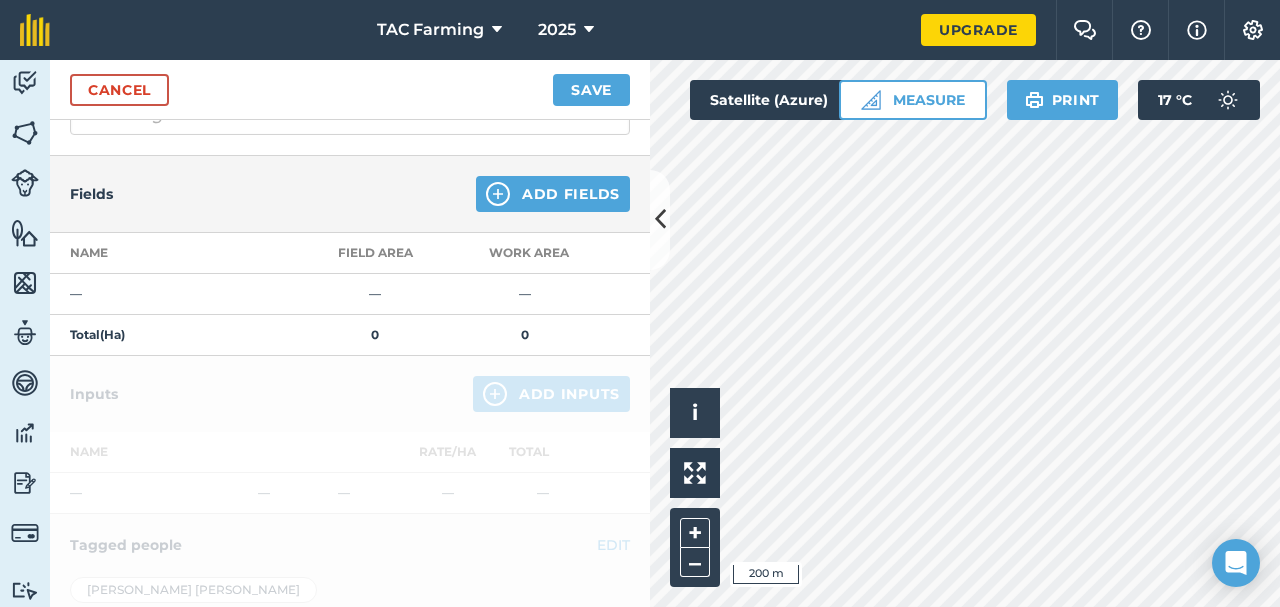 scroll, scrollTop: 175, scrollLeft: 0, axis: vertical 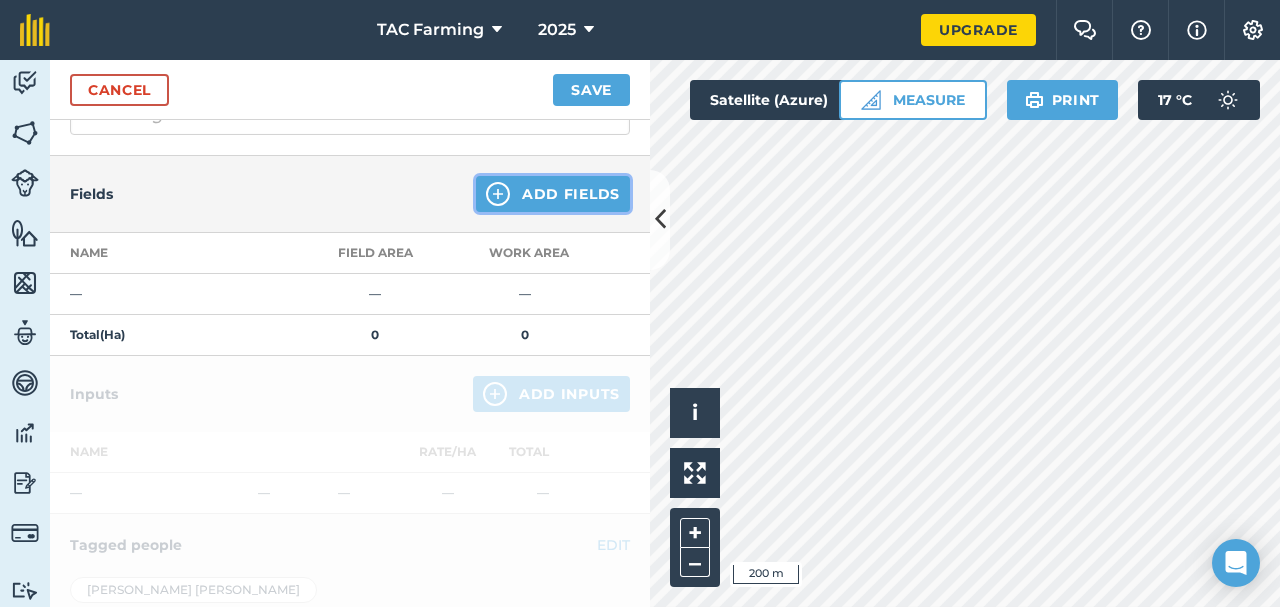 click at bounding box center (498, 194) 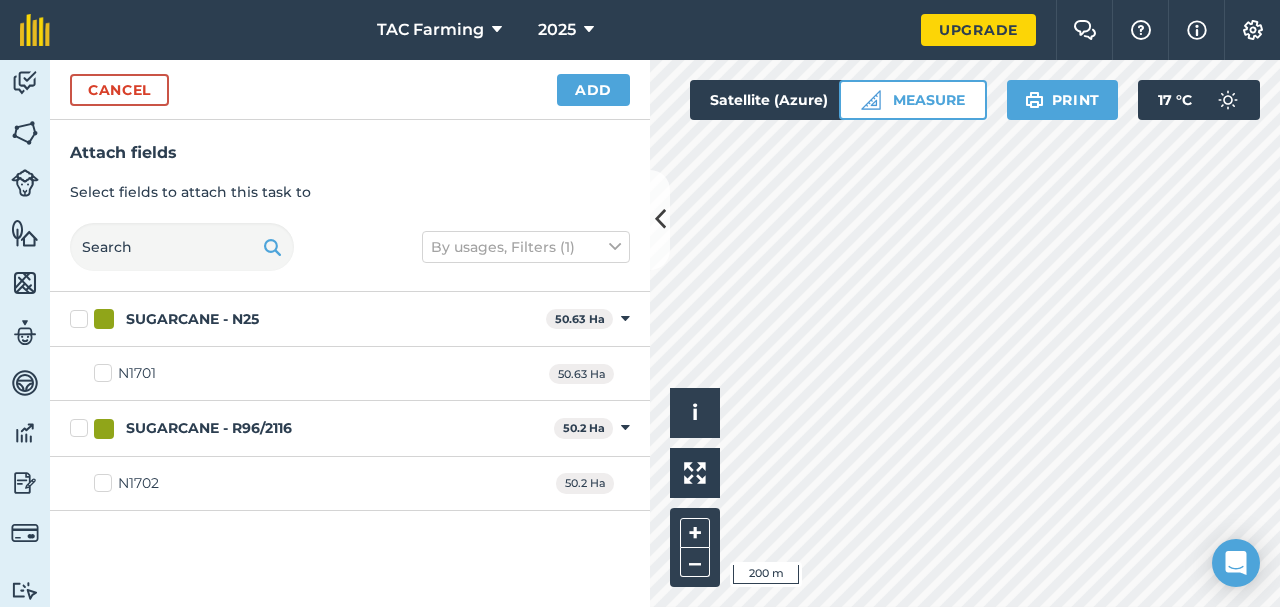 click on "N1701" at bounding box center [137, 373] 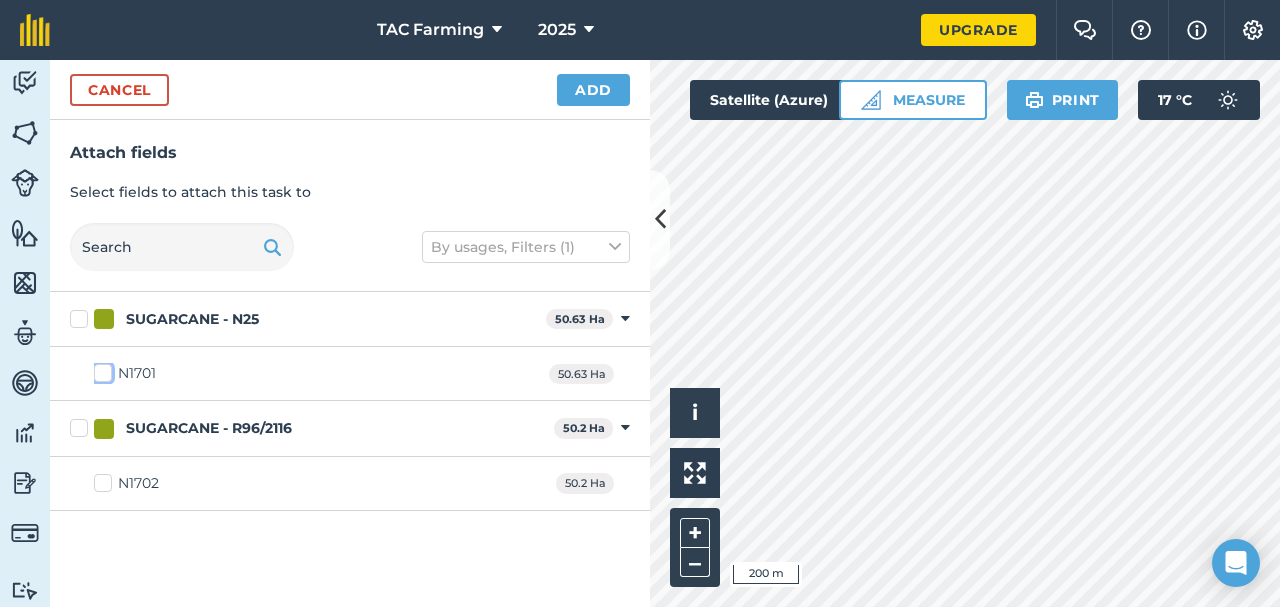 click on "N1701" at bounding box center [100, 369] 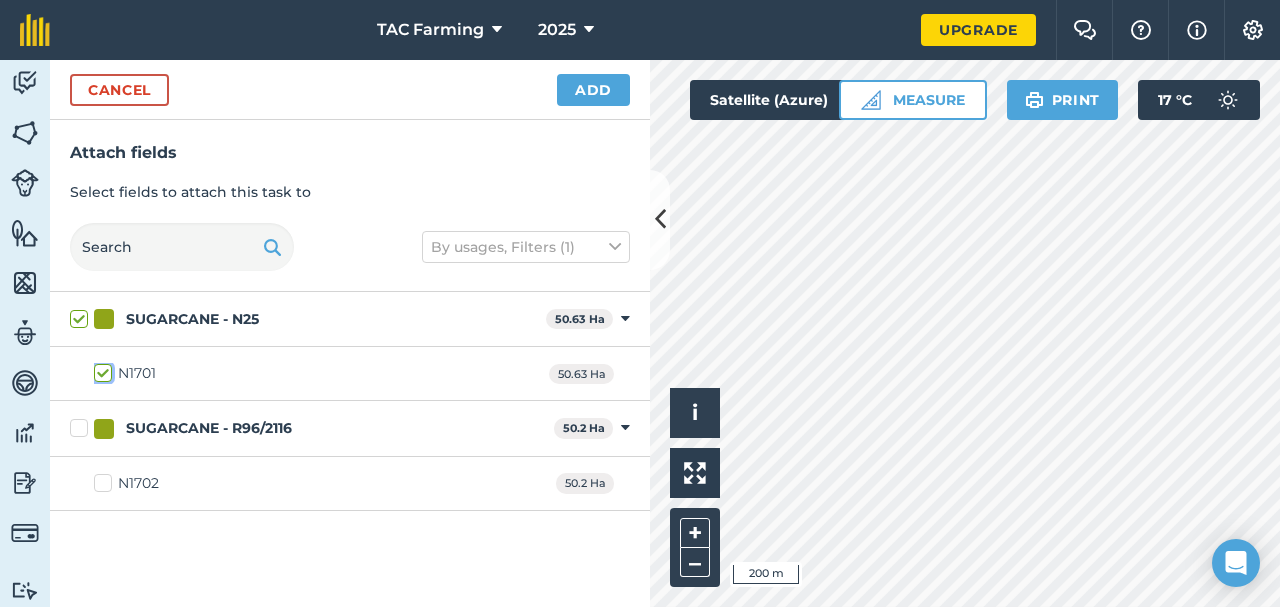 checkbox on "true" 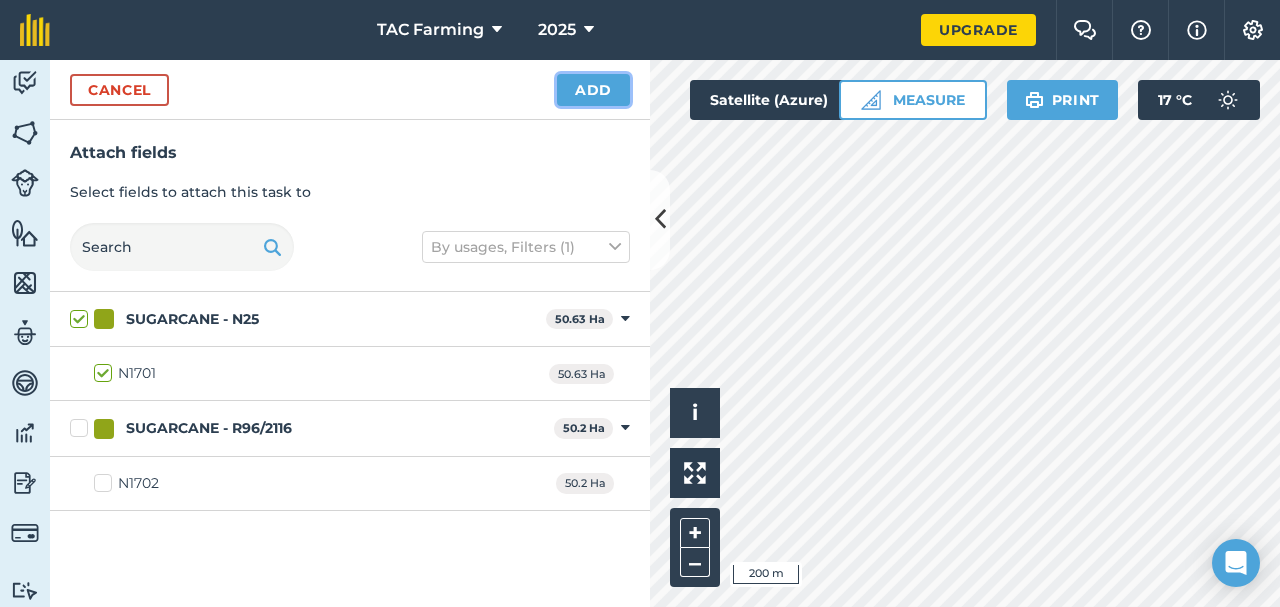 click on "Add" at bounding box center (593, 90) 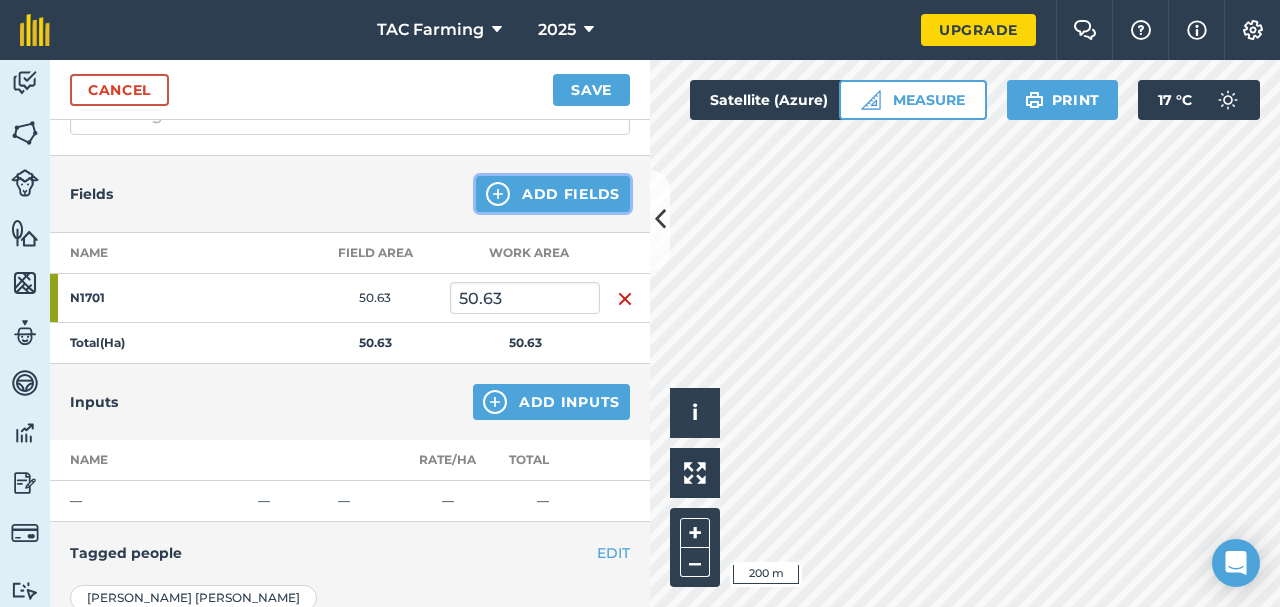 click on "Add Fields" at bounding box center [553, 194] 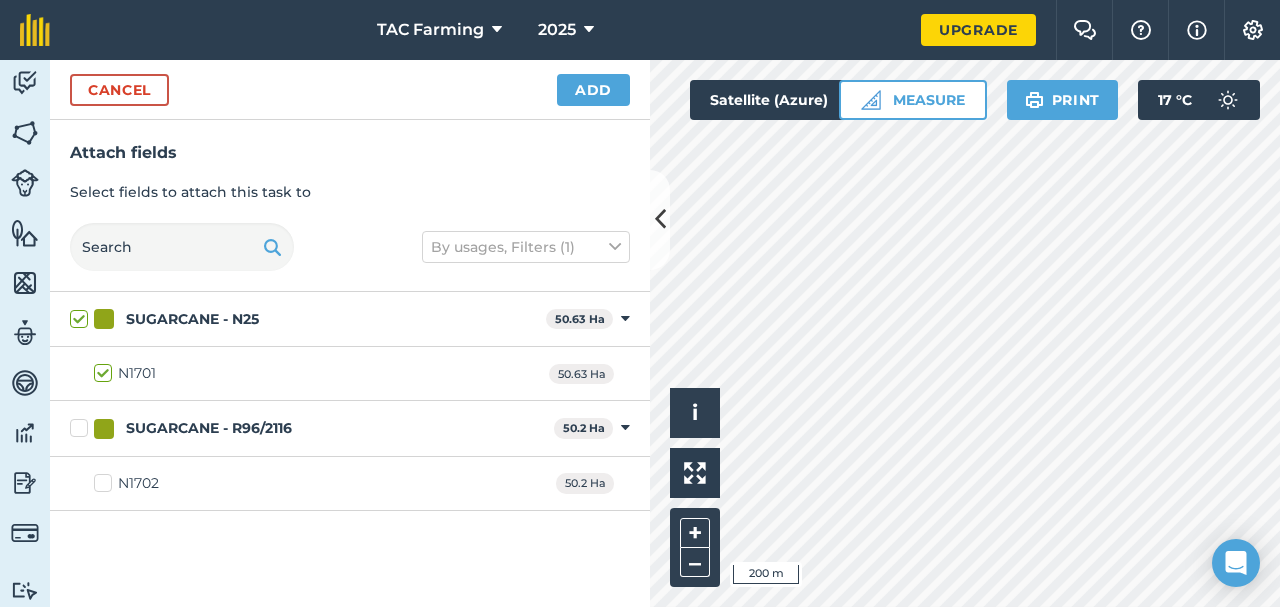 click on "N1702 50.2   Ha" at bounding box center [350, 484] 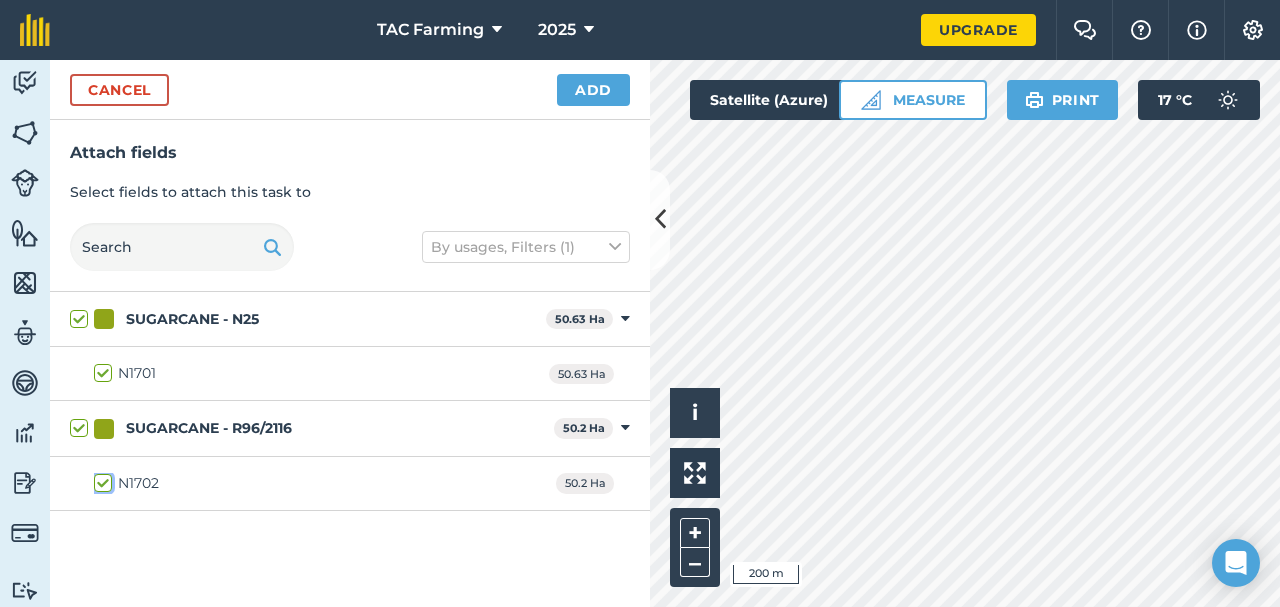 checkbox on "true" 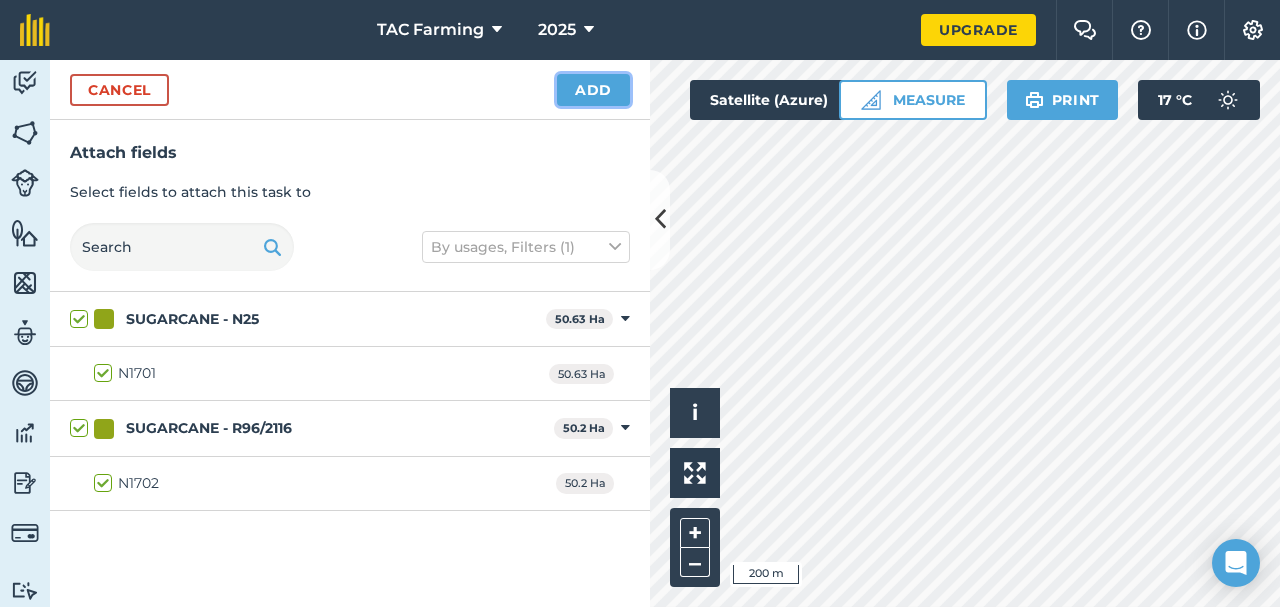 click on "Add" at bounding box center (593, 90) 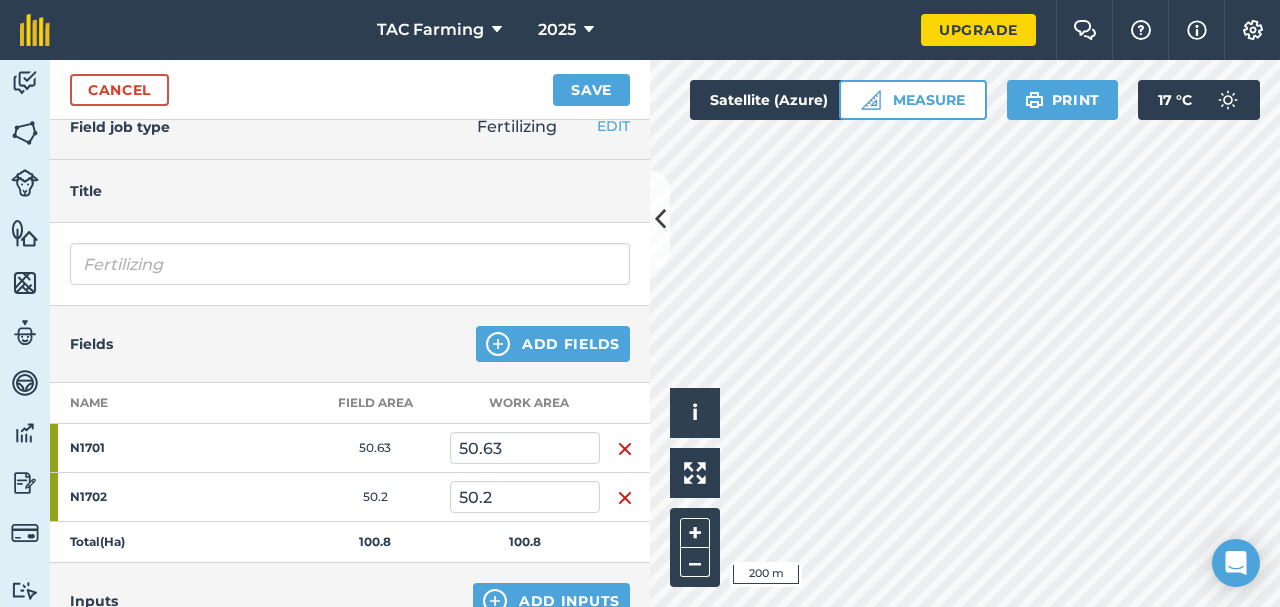 scroll, scrollTop: 0, scrollLeft: 0, axis: both 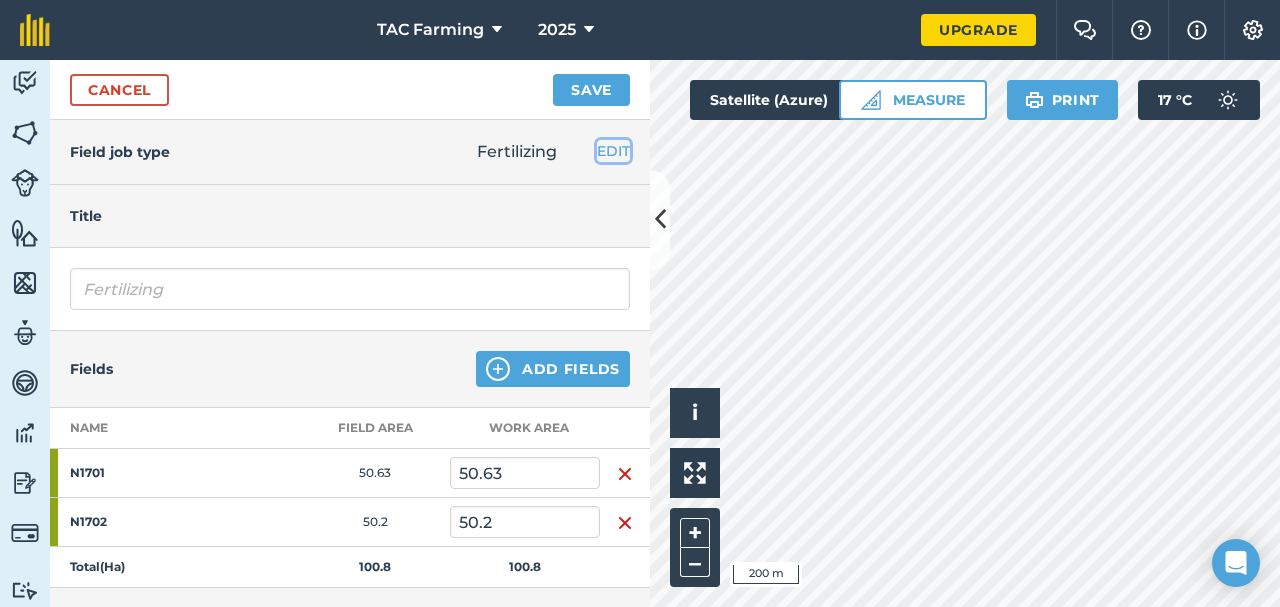 click on "EDIT" at bounding box center (613, 151) 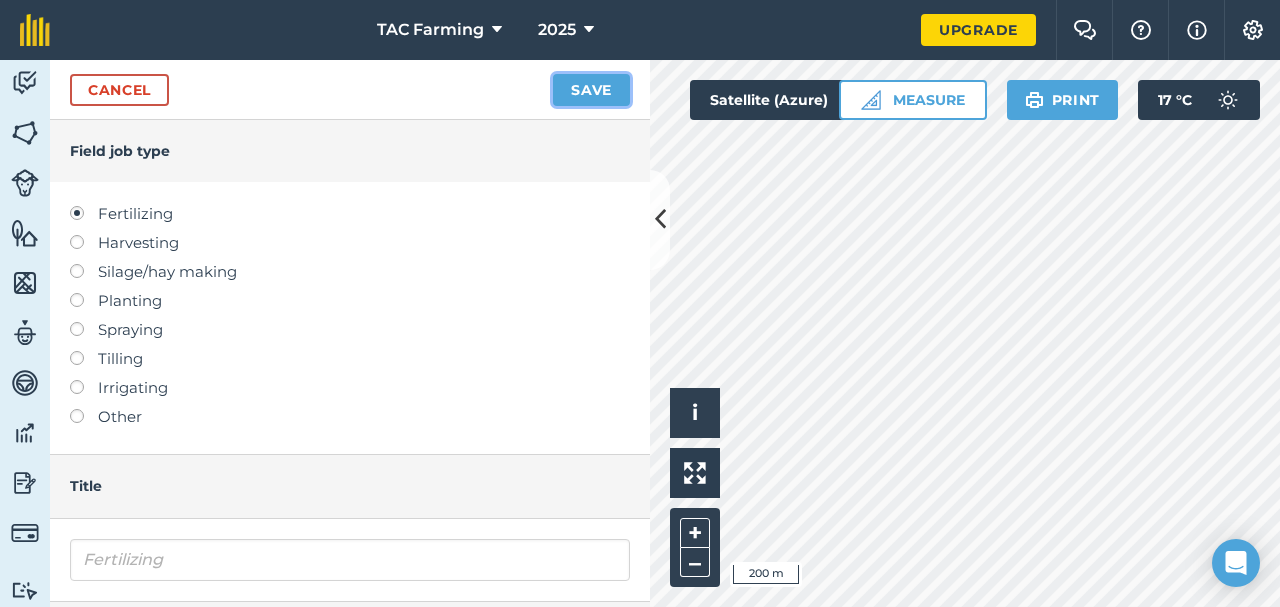 click on "Save" at bounding box center (591, 90) 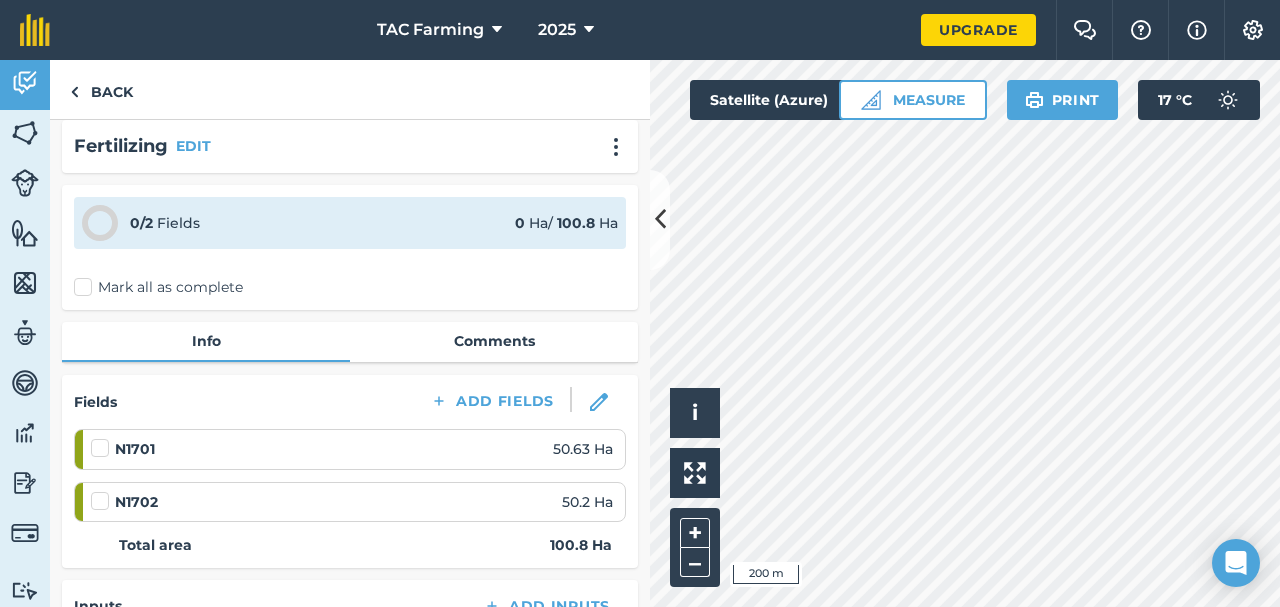 scroll, scrollTop: 0, scrollLeft: 0, axis: both 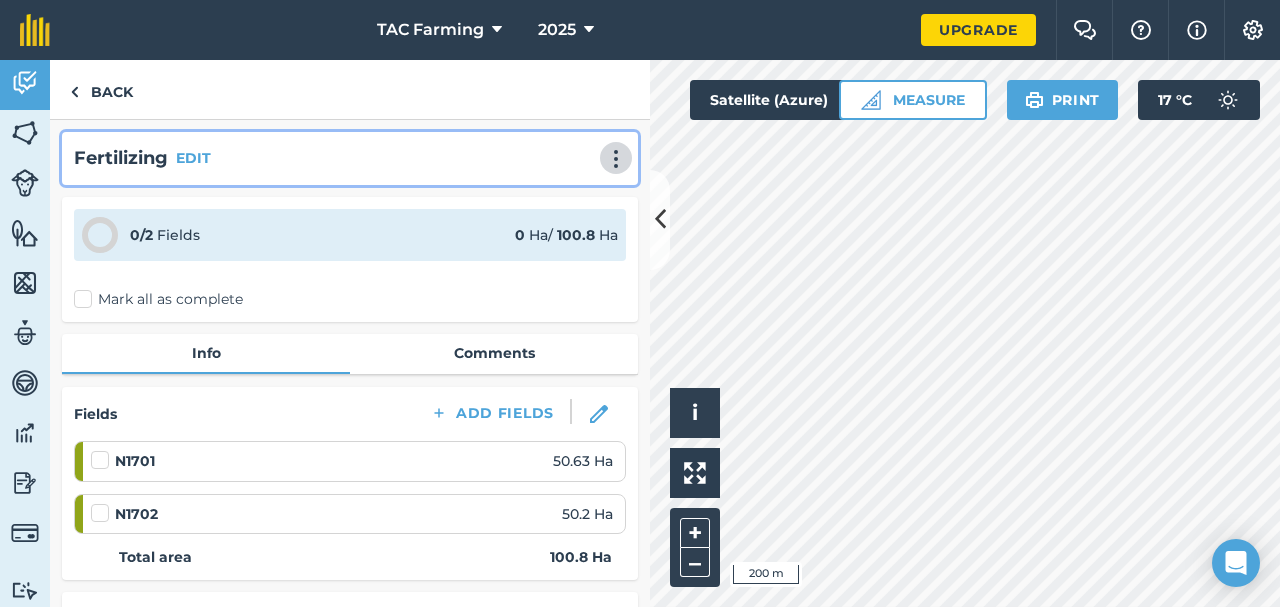 click at bounding box center (616, 159) 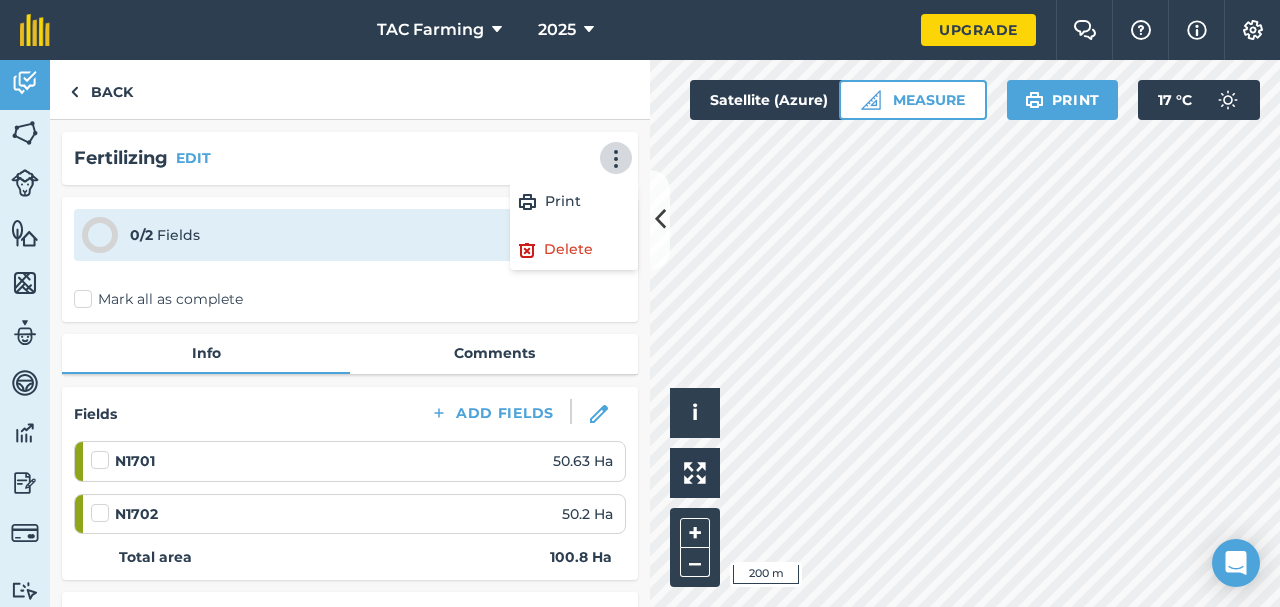 click on "0 / 2   Fields 0   Ha  /   100.8   Ha" at bounding box center (350, 235) 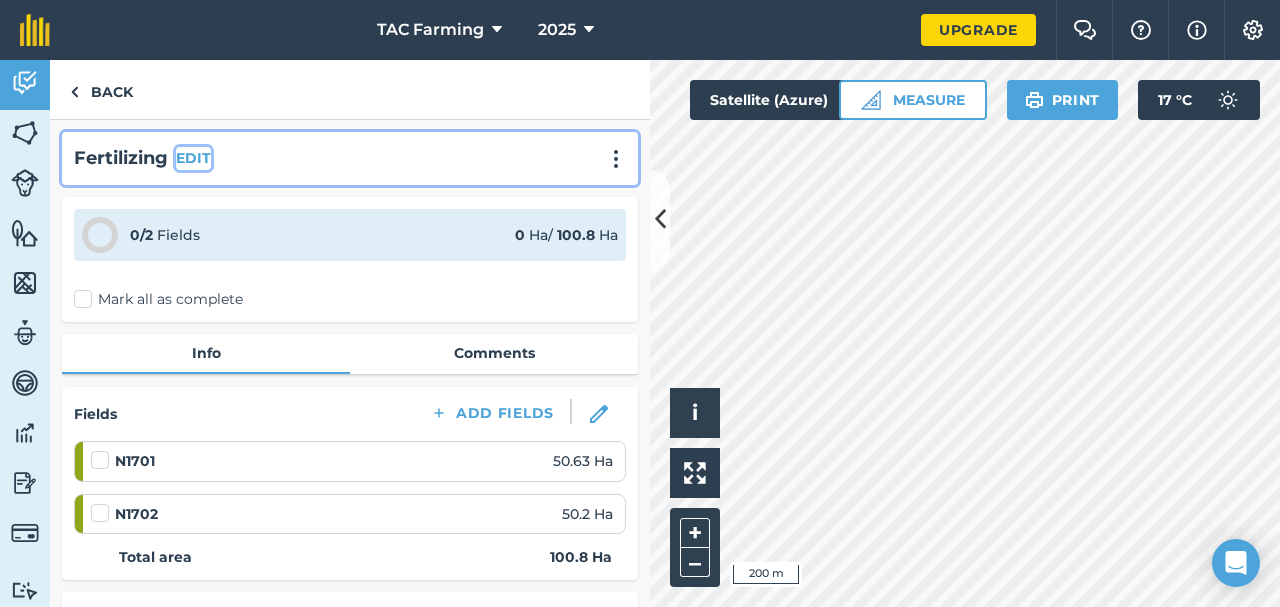 click on "EDIT" at bounding box center (193, 158) 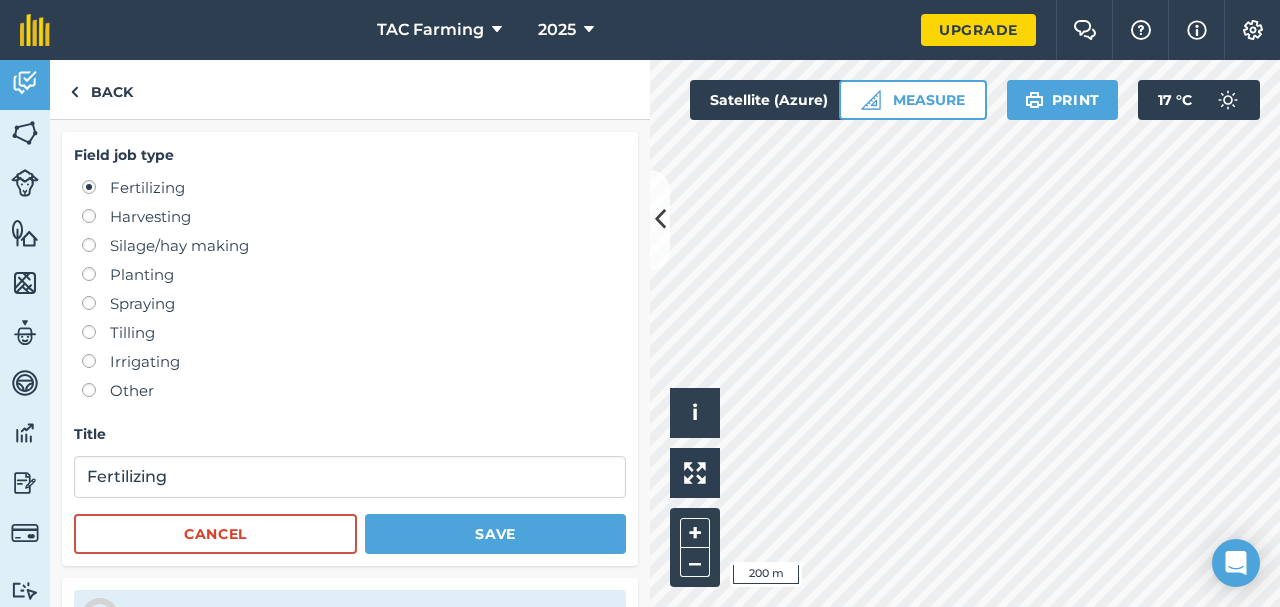 click on "Fertilizing" at bounding box center [354, 188] 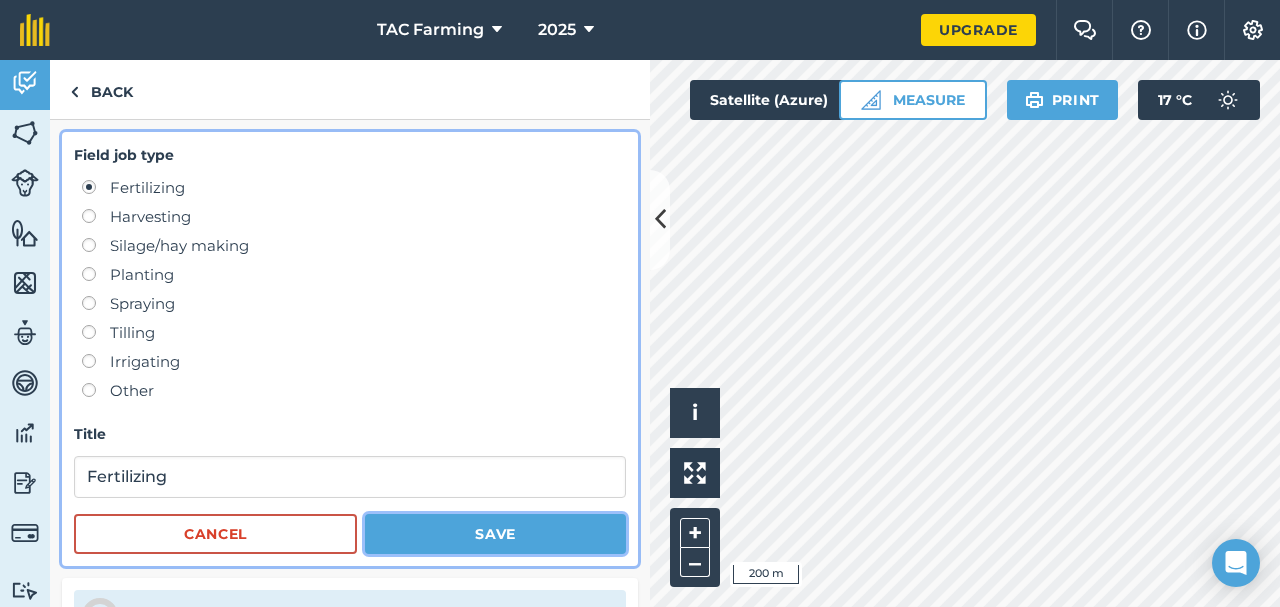 click on "Save" at bounding box center [495, 534] 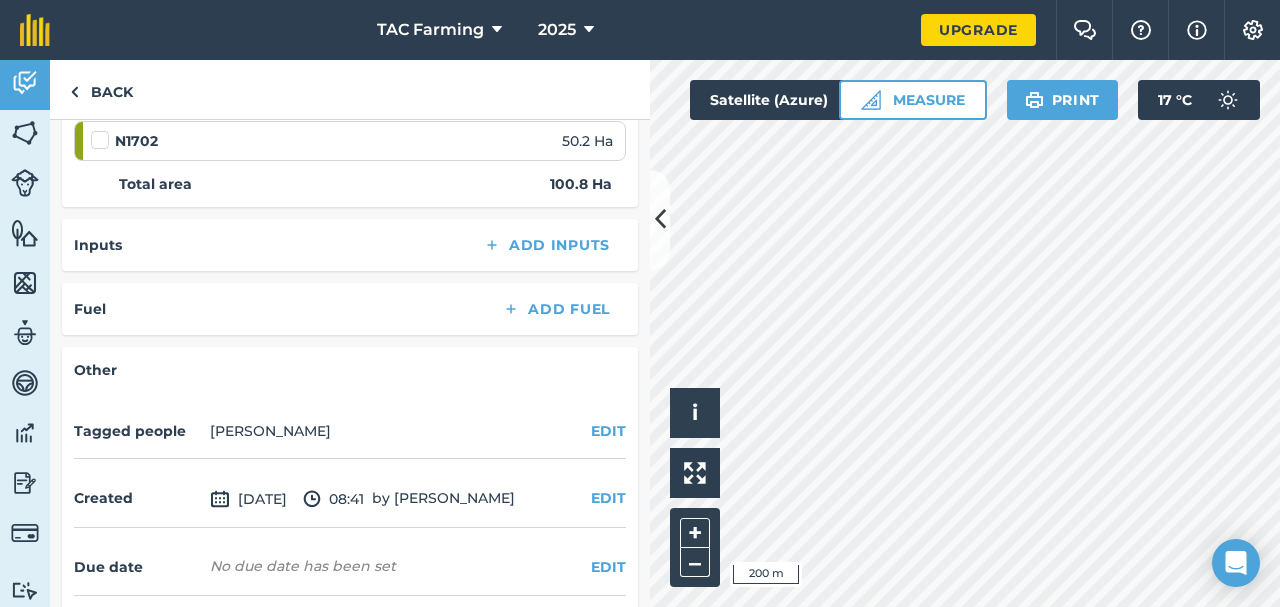 scroll, scrollTop: 374, scrollLeft: 0, axis: vertical 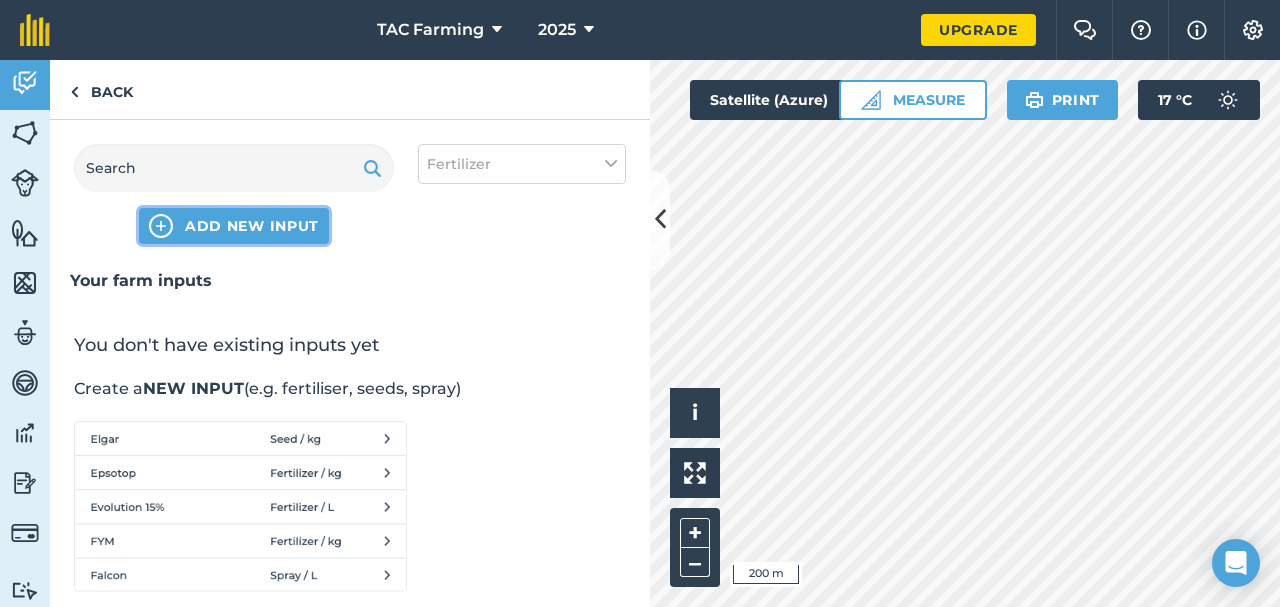 click on "ADD NEW INPUT" at bounding box center [252, 226] 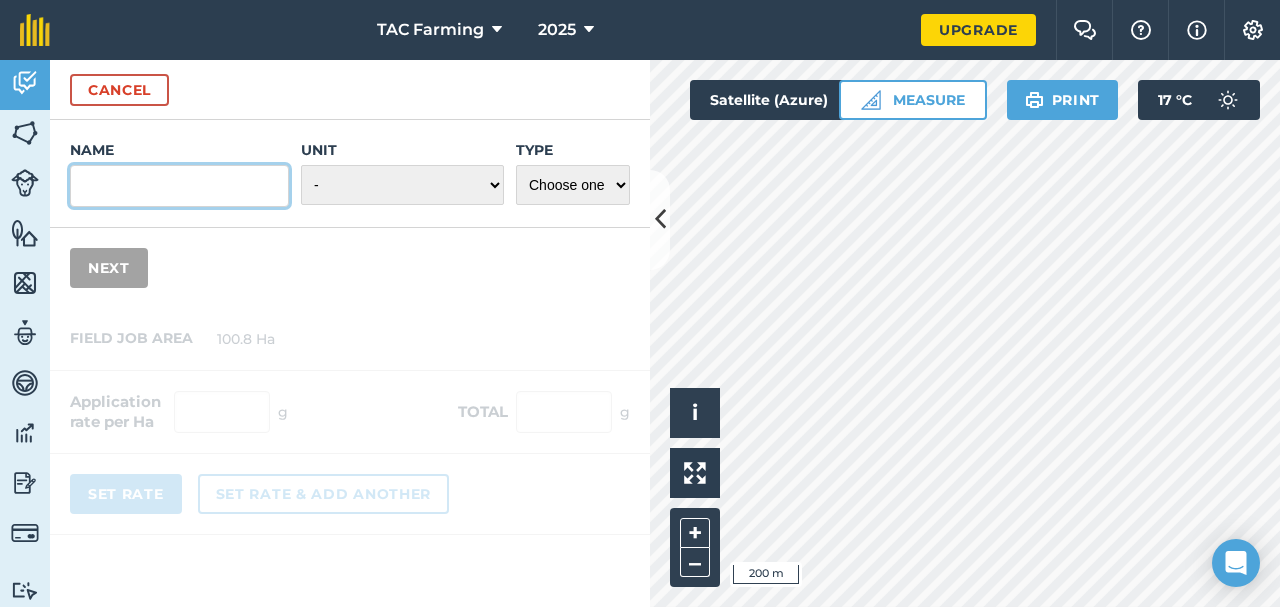 click on "Name" at bounding box center [179, 186] 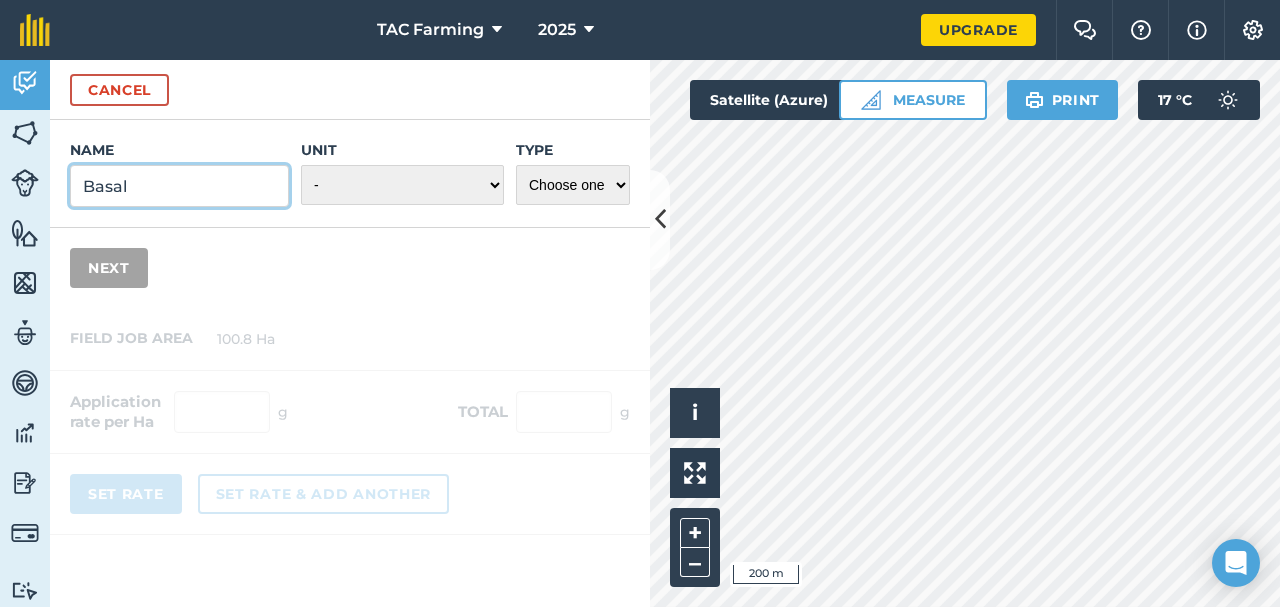 type on "Basal" 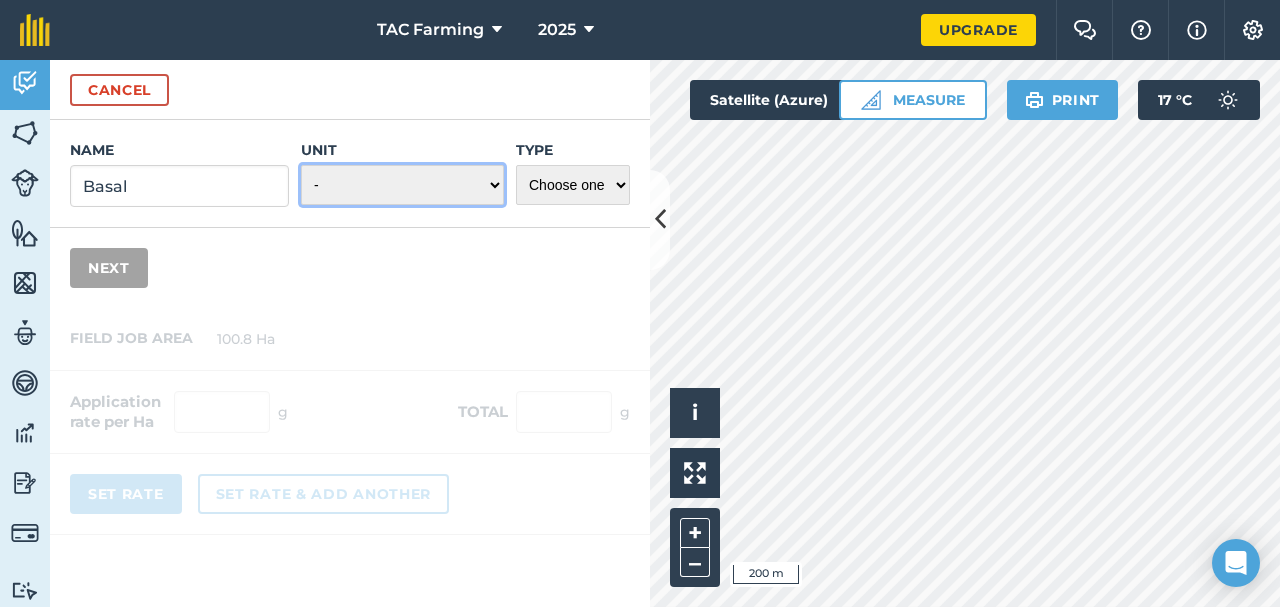 click on "- Grams/g Kilograms/kg Metric tonnes/t Millilitres/ml Litres/L Ounces/oz Pounds/lb Imperial tons/t Fluid ounces/fl oz Gallons/gal Count Cubic Meter/m3 Pint/pt Quart/qt Megalitre/ML unit_type_hundred_weight" at bounding box center (402, 185) 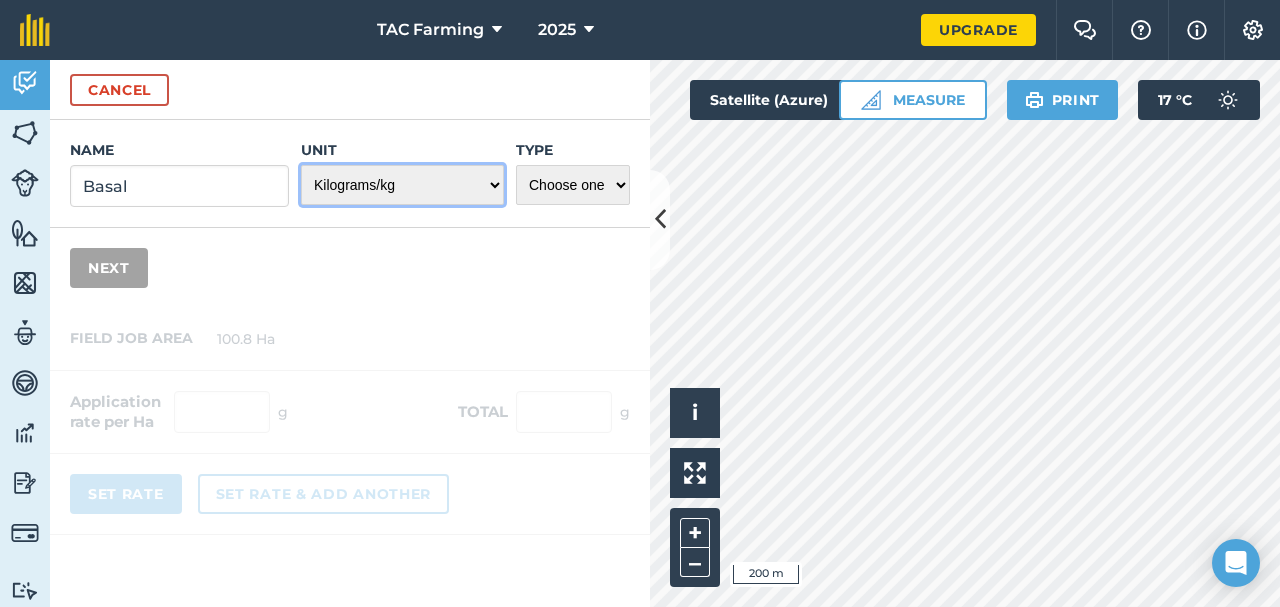 click on "Kilograms/kg" at bounding box center (0, 0) 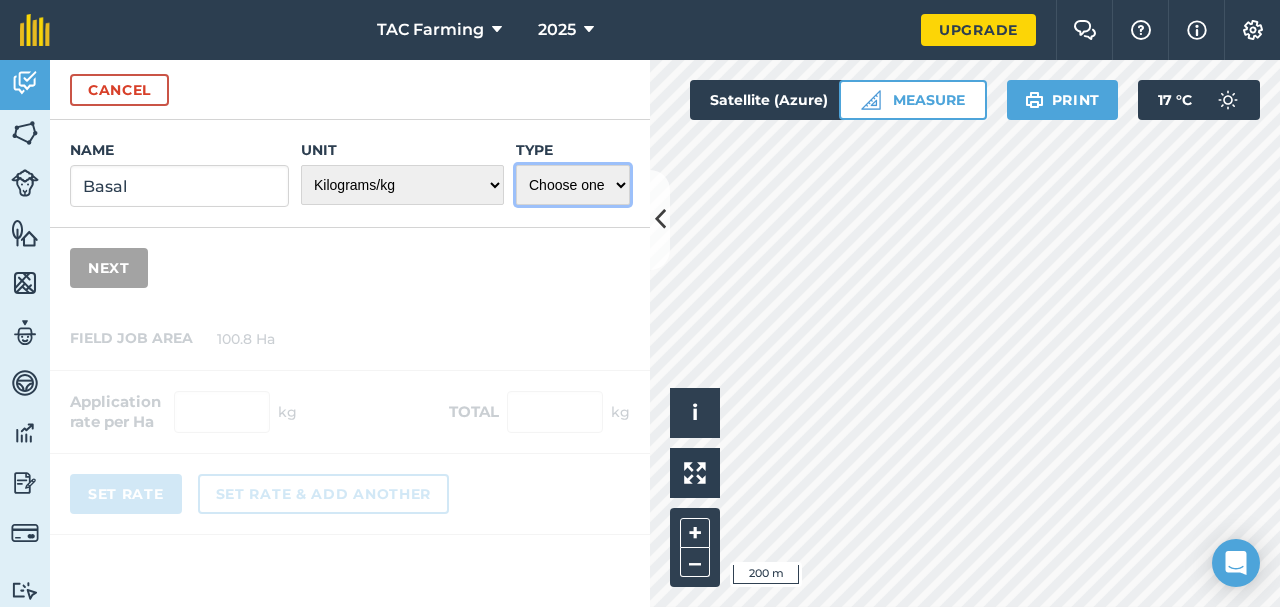 click on "Choose one Fertilizer Seed Spray Fuel Other" at bounding box center [573, 185] 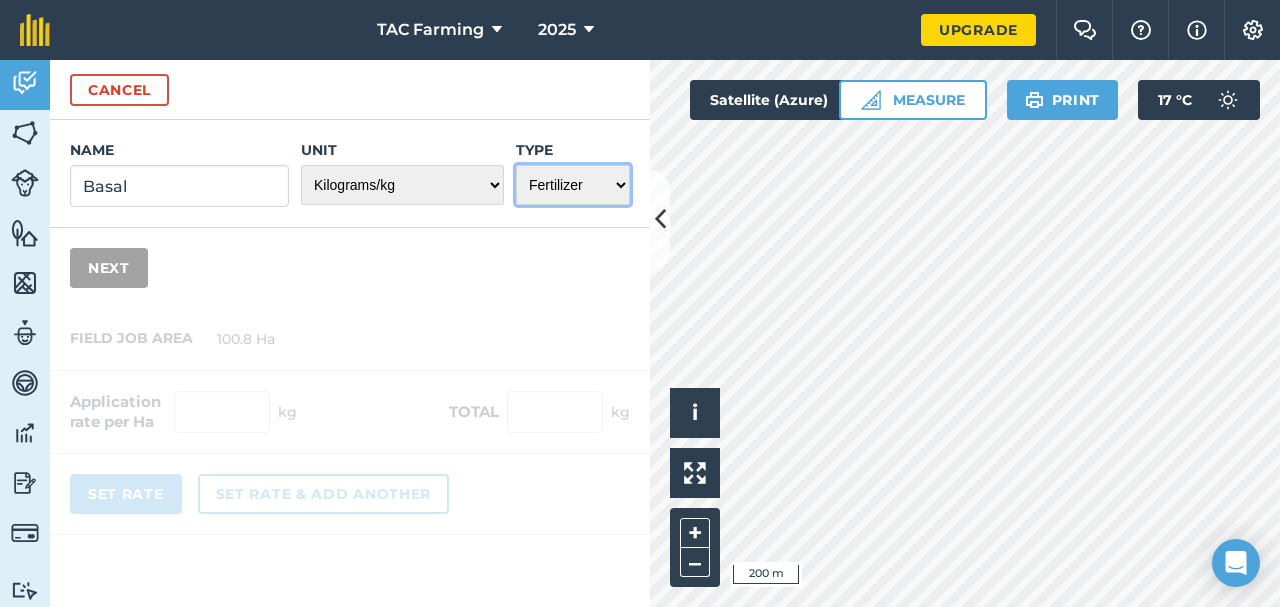click on "Fertilizer" at bounding box center (0, 0) 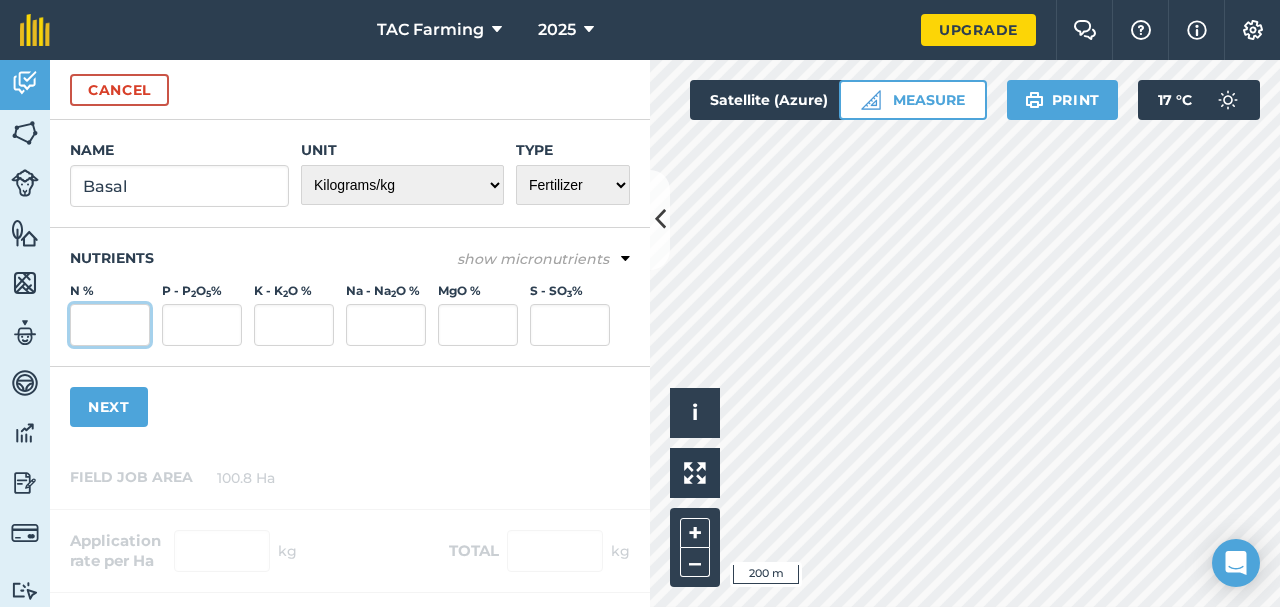 click on "N %" at bounding box center (110, 325) 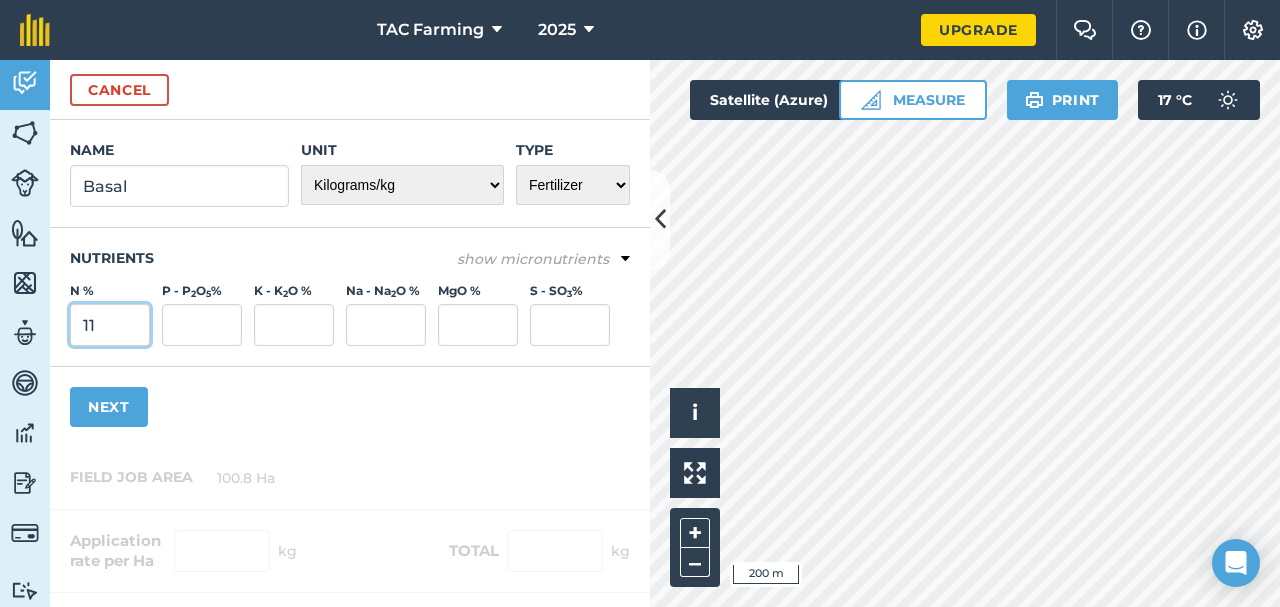 type on "11" 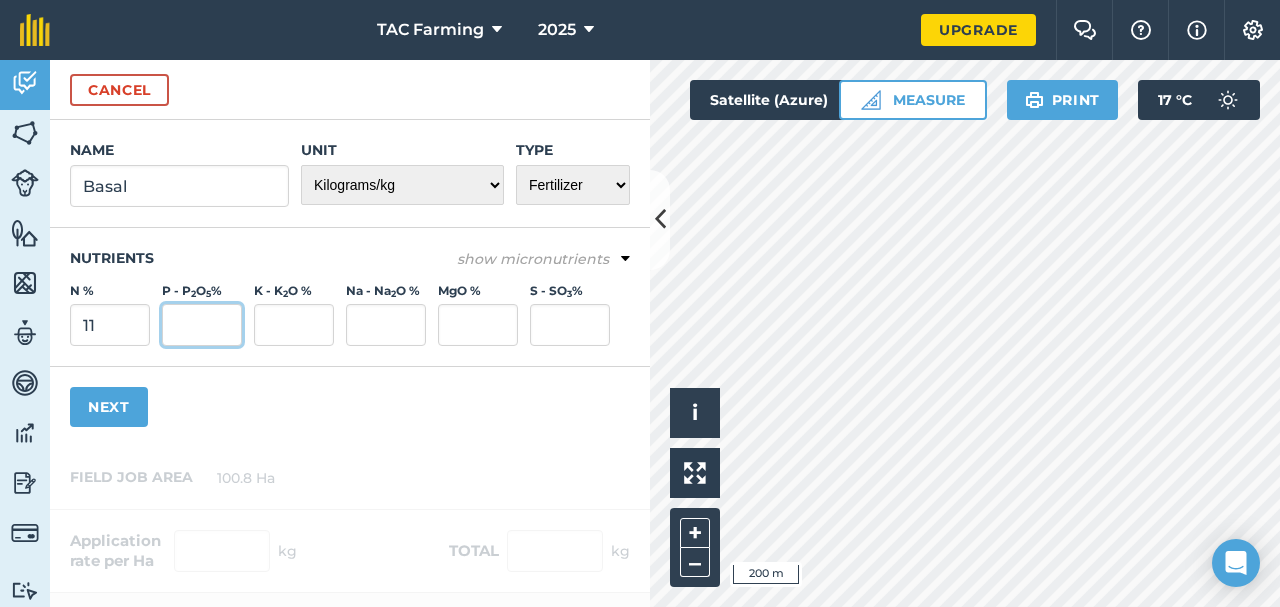click on "P - P 2 O 5  %" at bounding box center [202, 325] 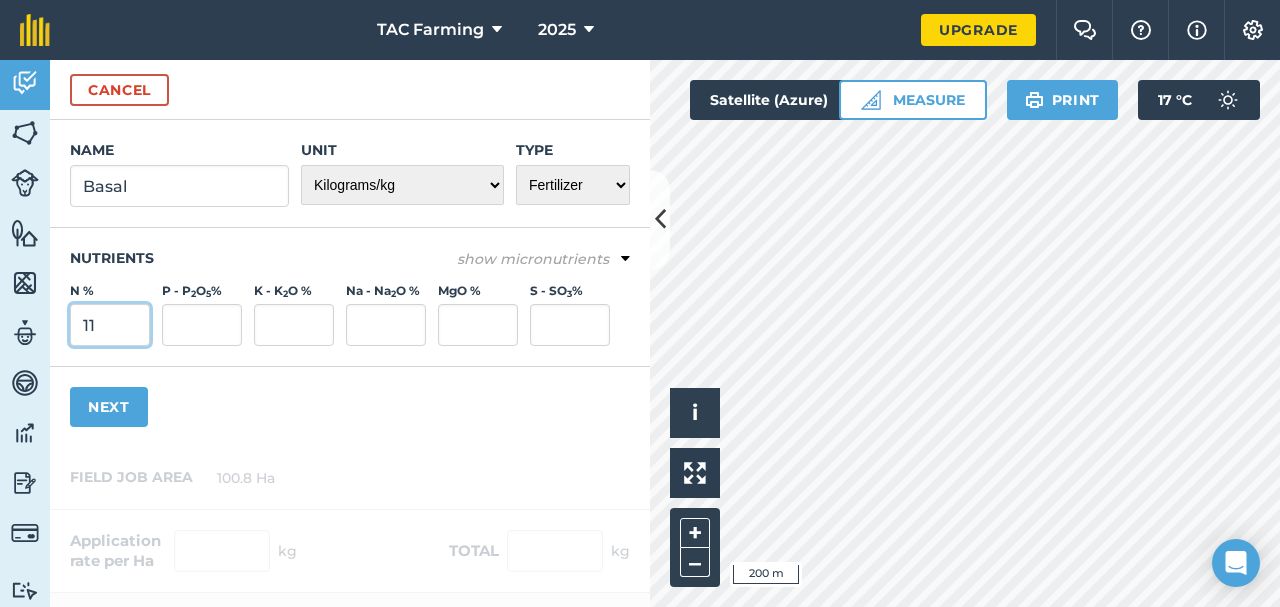 click on "11" at bounding box center [110, 325] 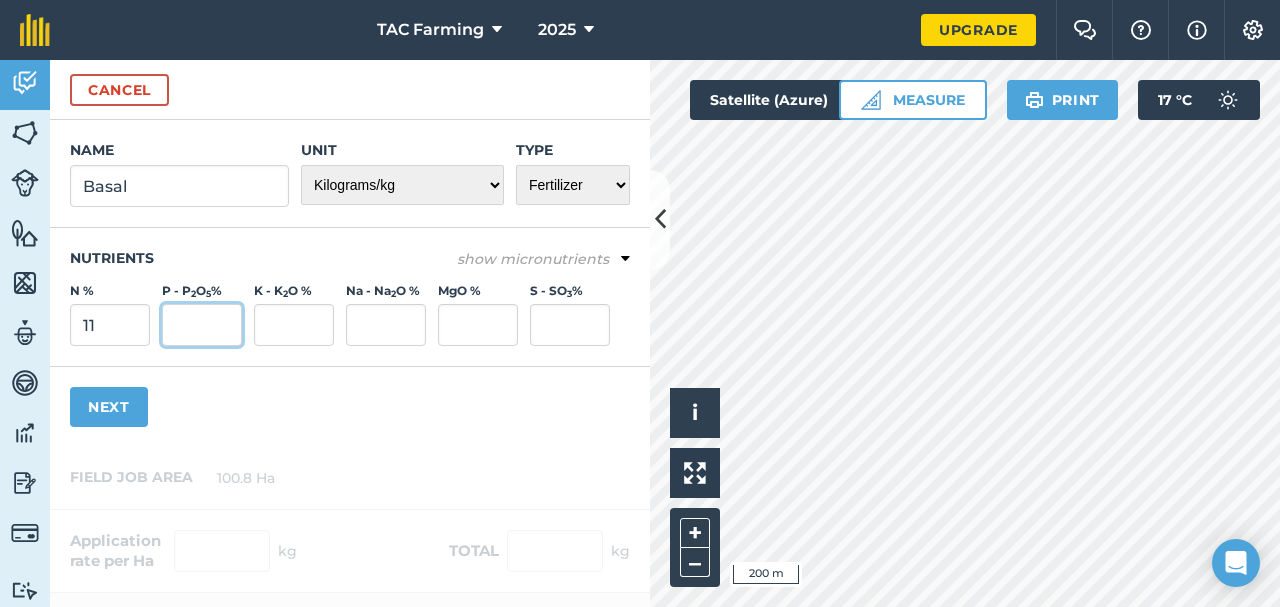 click on "P - P 2 O 5  %" at bounding box center [202, 325] 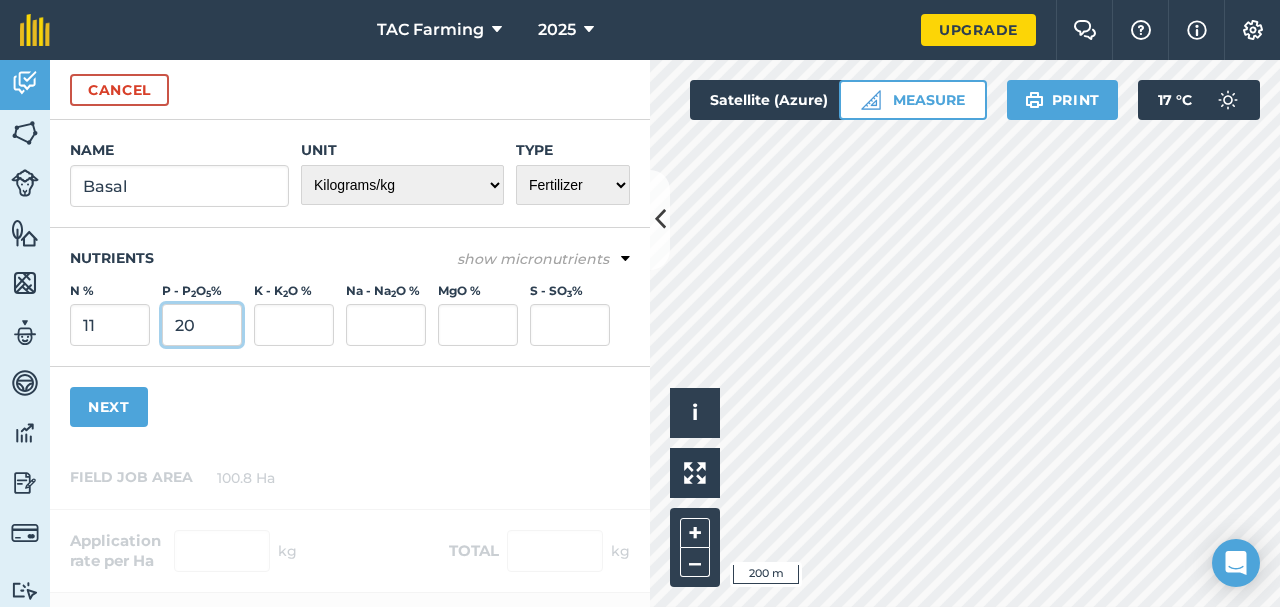 type on "20" 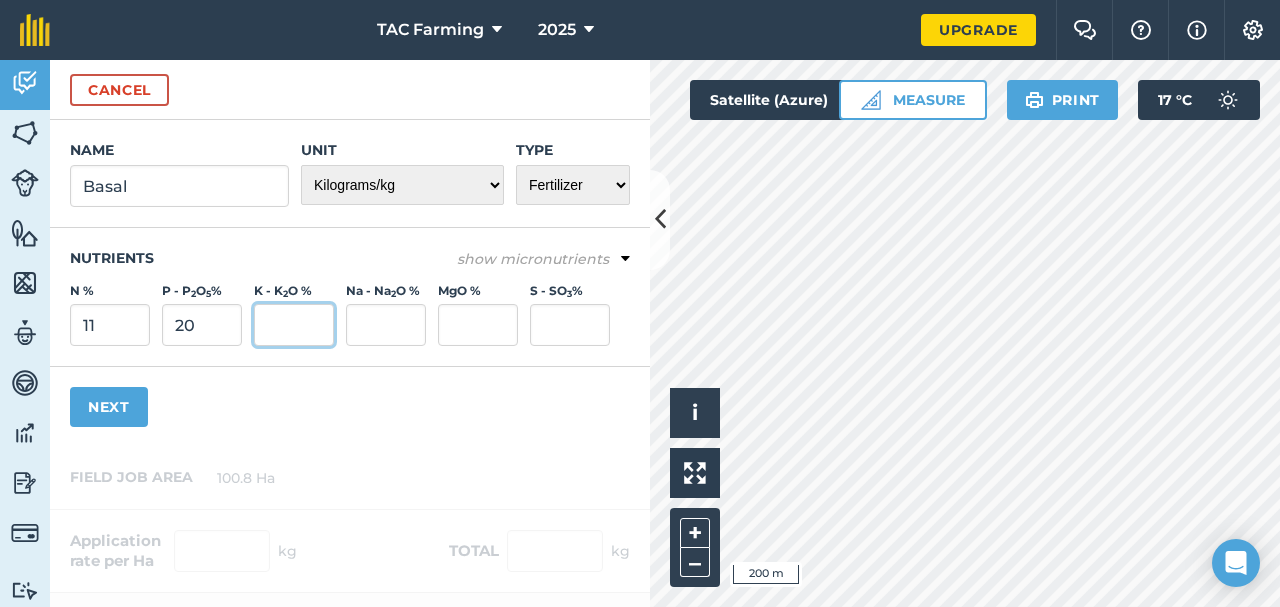 click on "K - K 2 O %" at bounding box center (294, 325) 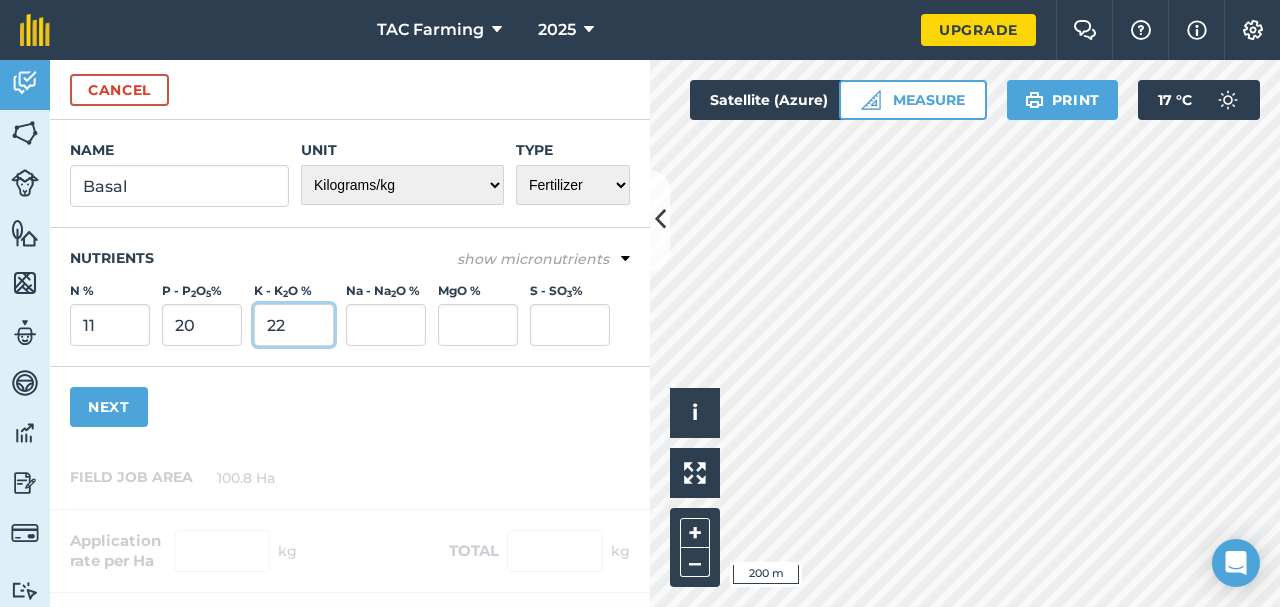 type on "22" 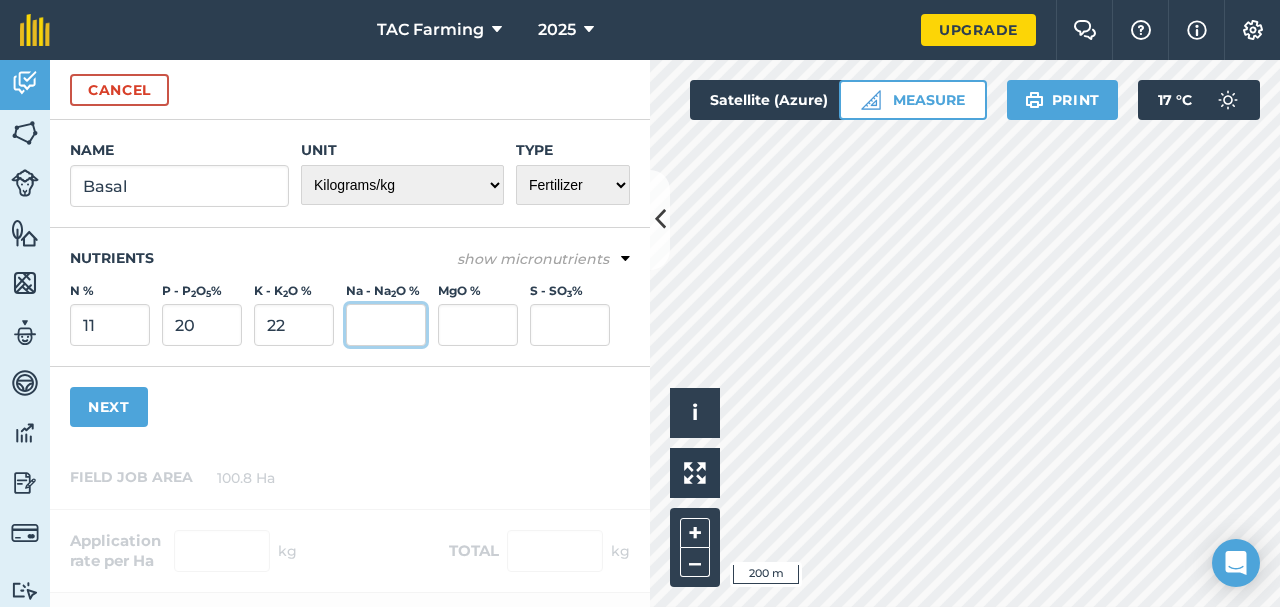 click on "Na - Na 2 O %" at bounding box center [386, 325] 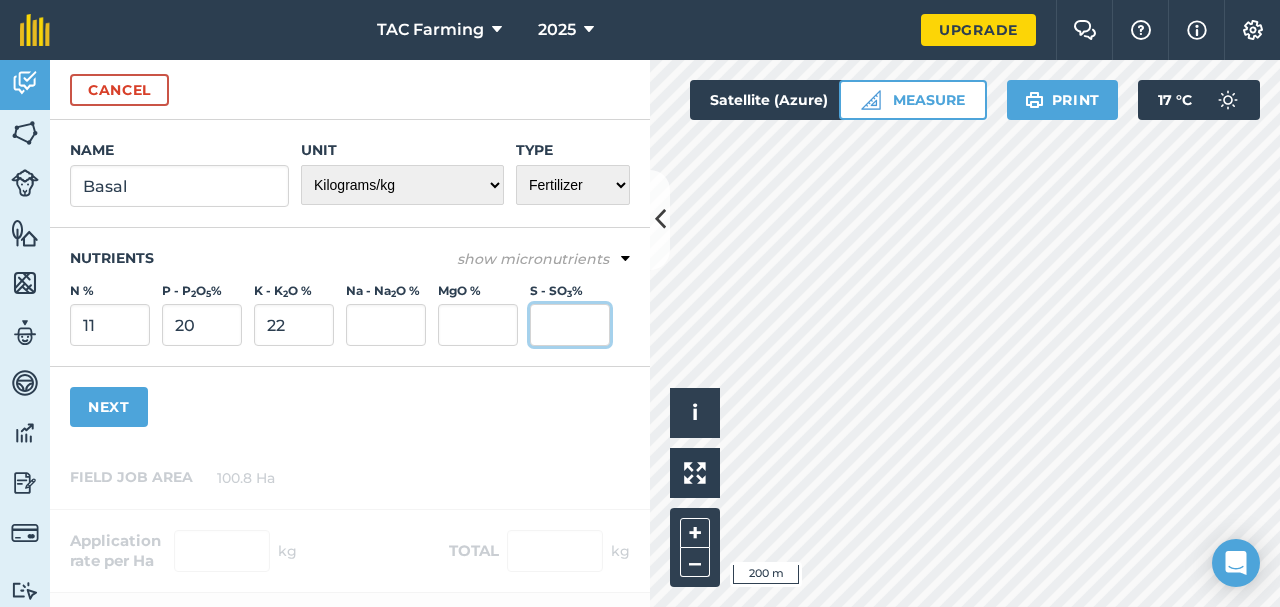 click on "S - SO 3  %" at bounding box center (570, 325) 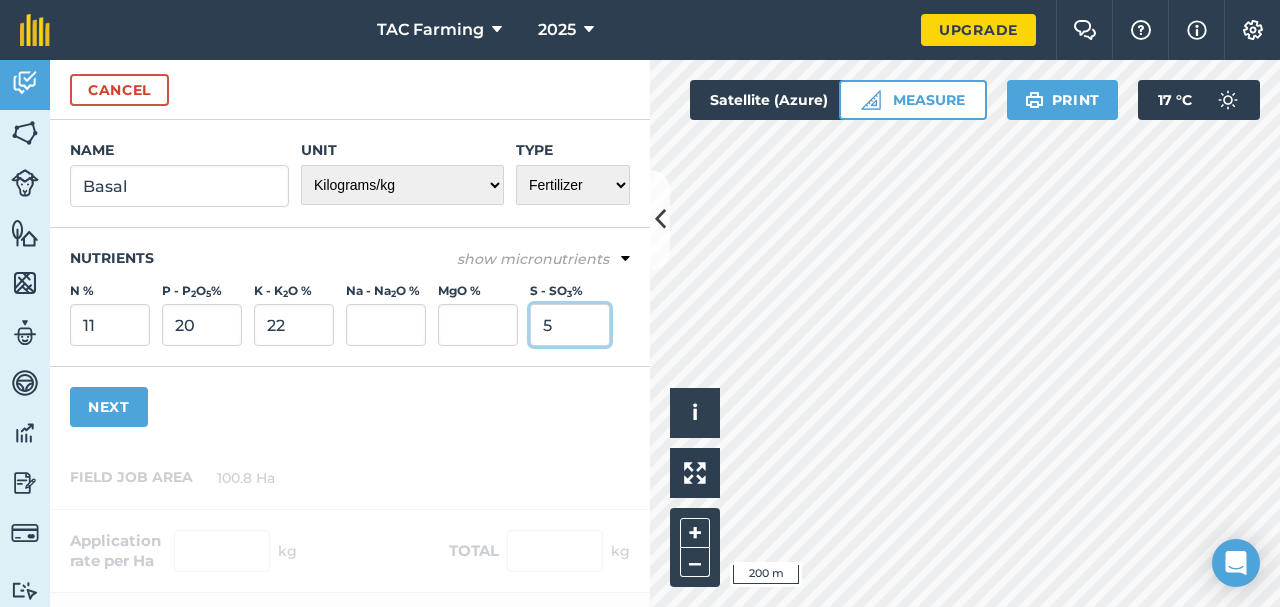 type on "5" 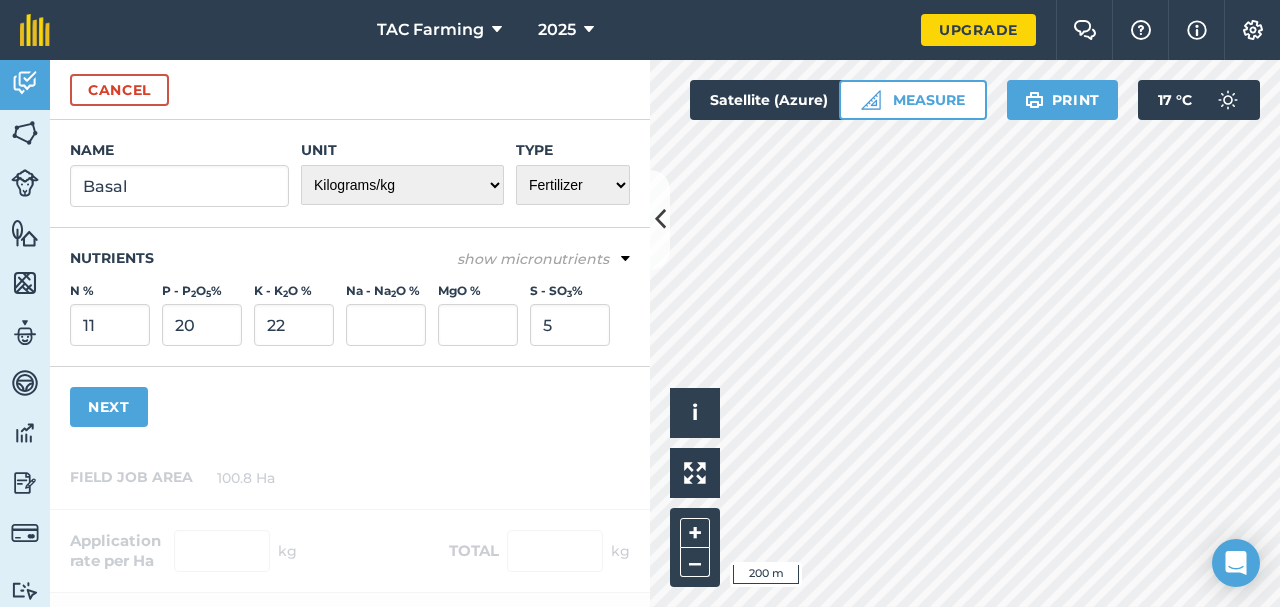 click on "Name Basal Unit - Grams/g Kilograms/kg Metric tonnes/t Millilitres/ml Litres/L Ounces/oz Pounds/lb Imperial tons/t Fluid ounces/fl oz Gallons/gal Count Cubic Meter/m3 Pint/pt Quart/qt Megalitre/ML unit_type_hundred_weight Type Choose one Fertilizer Seed Spray Fuel Other show micronutrients   Nutrients N % 11 P - P 2 O 5  % 20 K - K 2 O % 22 Na - Na 2 O % MgO % S - SO 3  % 5 Ca % Zn % Mn % Cu % B % Fe % Mo % Se % Next" at bounding box center [350, 283] 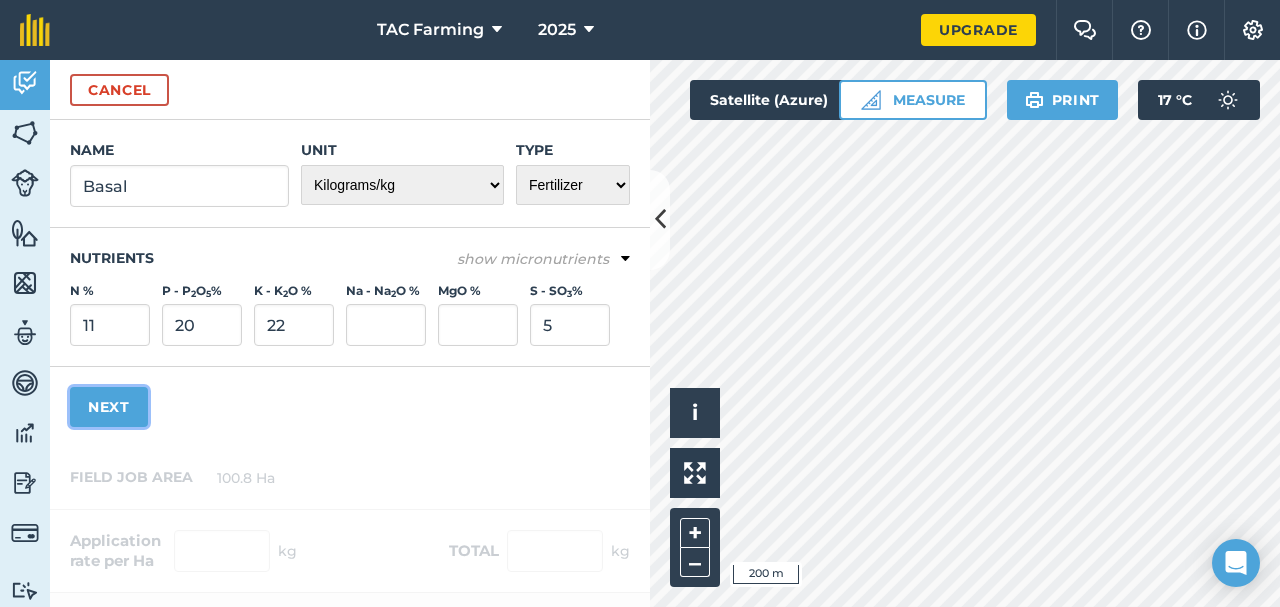 click on "Next" at bounding box center [109, 407] 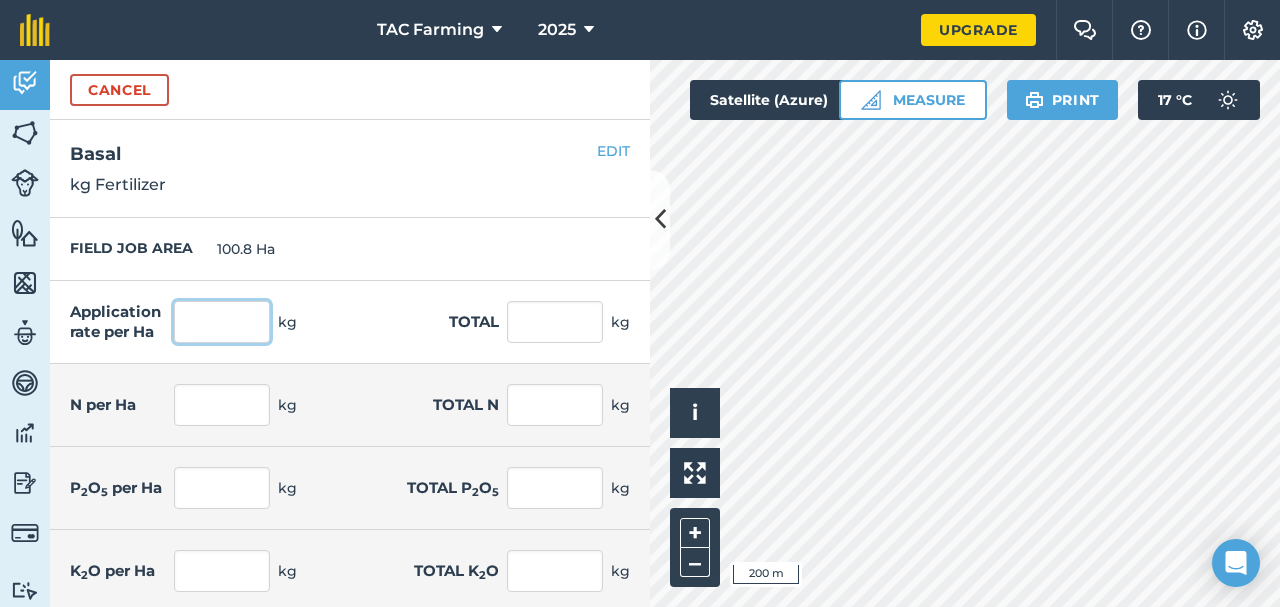 click at bounding box center (222, 322) 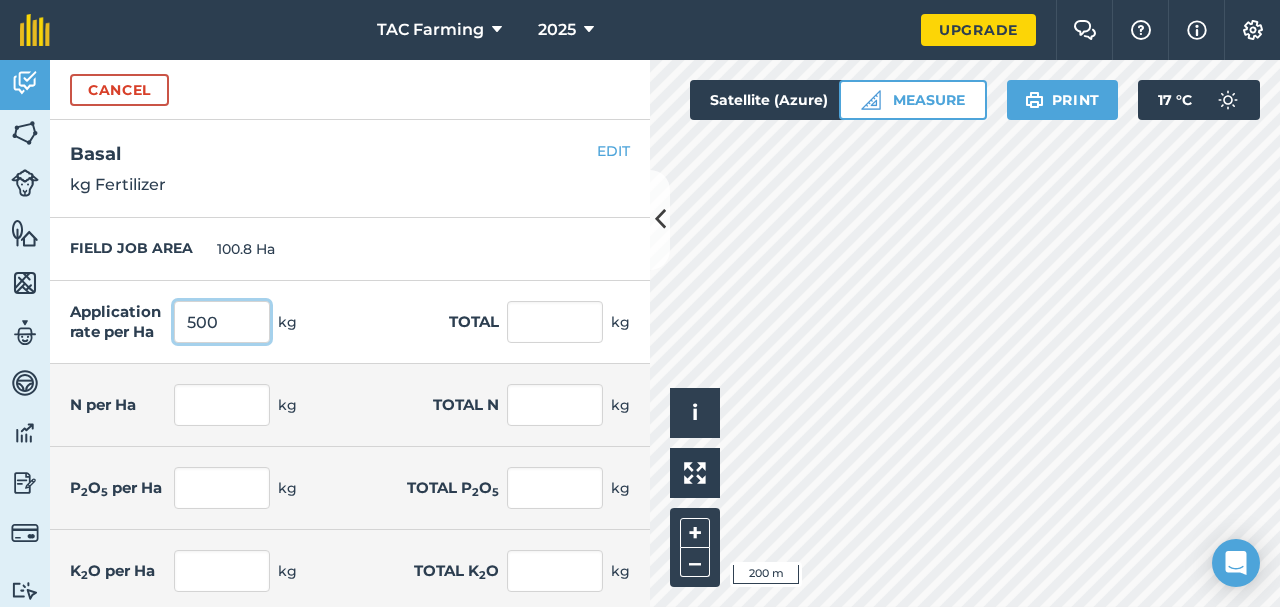 type on "500" 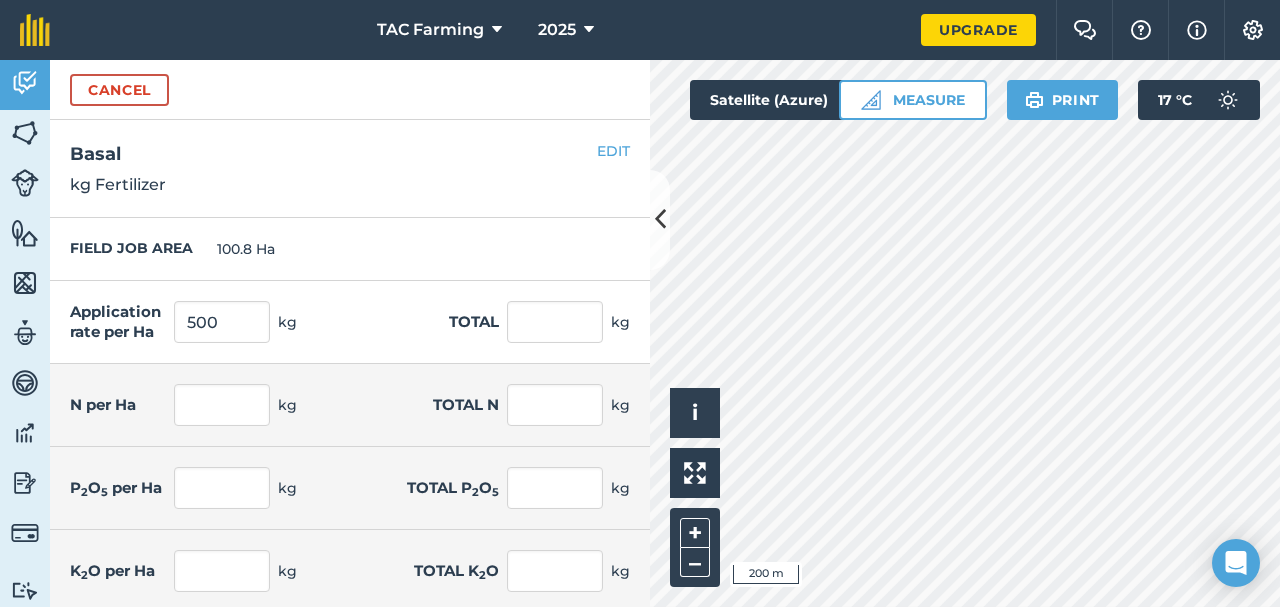 type on "50,400" 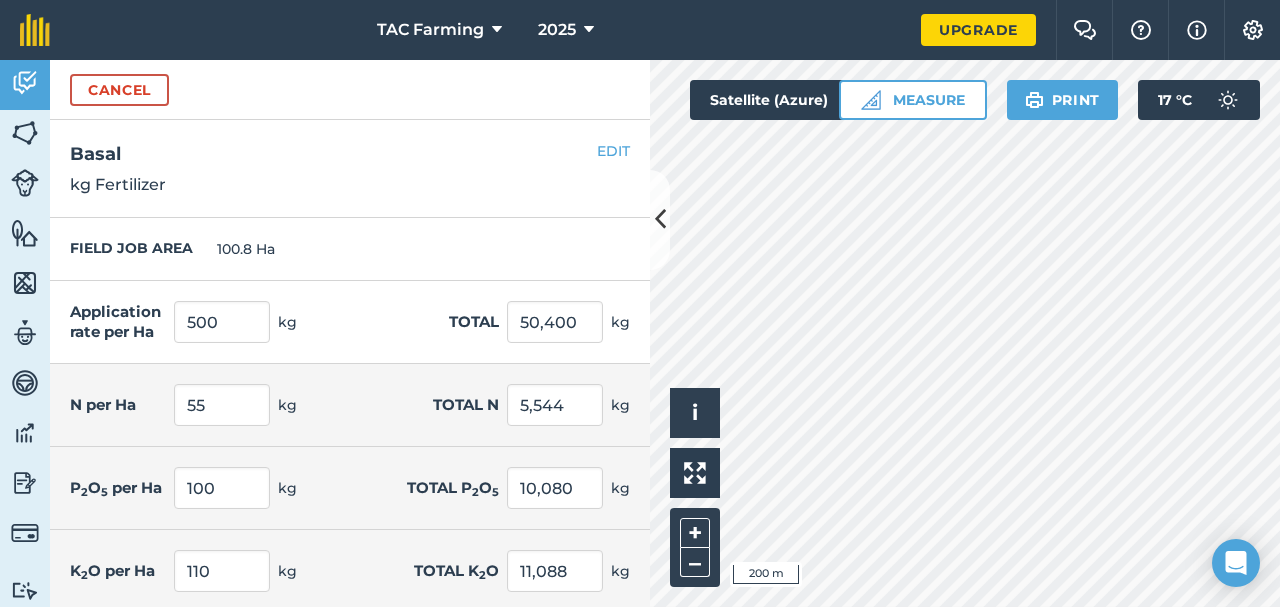 click on "Application rate per   Ha 500 kg Total 50,400 kg" at bounding box center [350, 322] 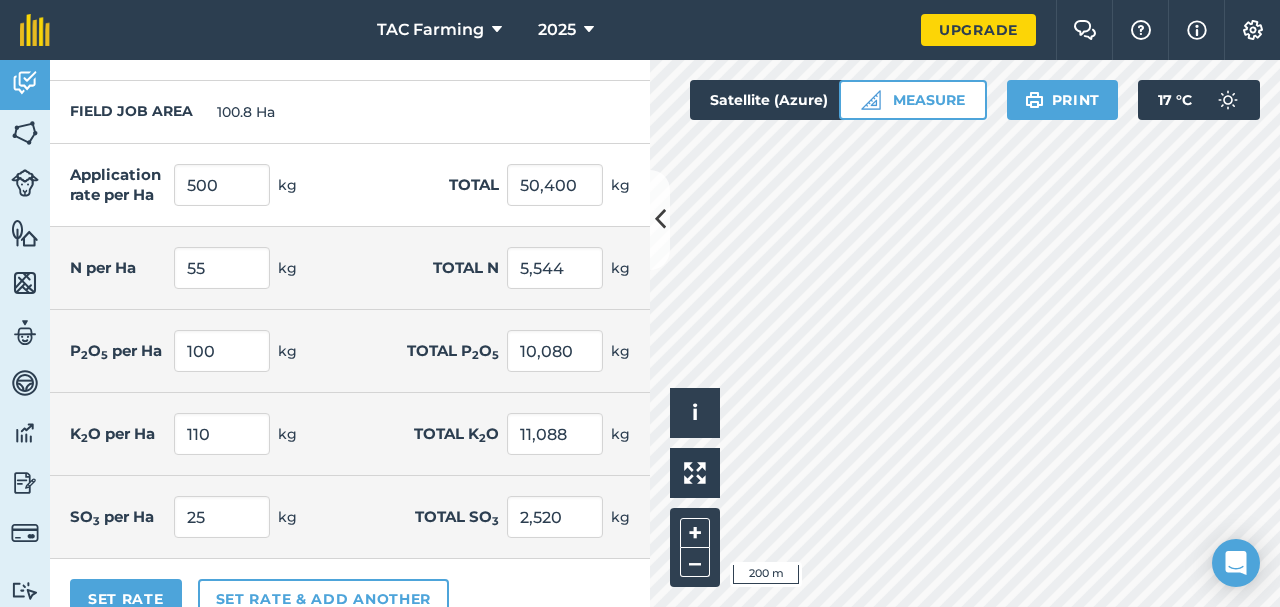 scroll, scrollTop: 167, scrollLeft: 0, axis: vertical 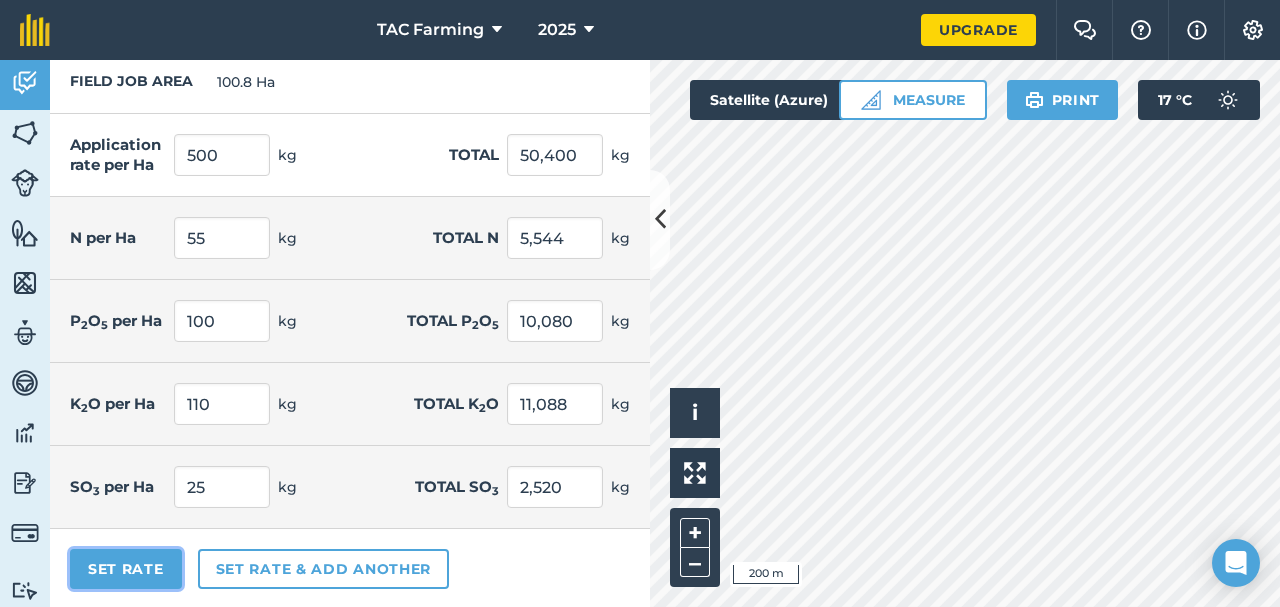 click on "Set Rate" at bounding box center (126, 569) 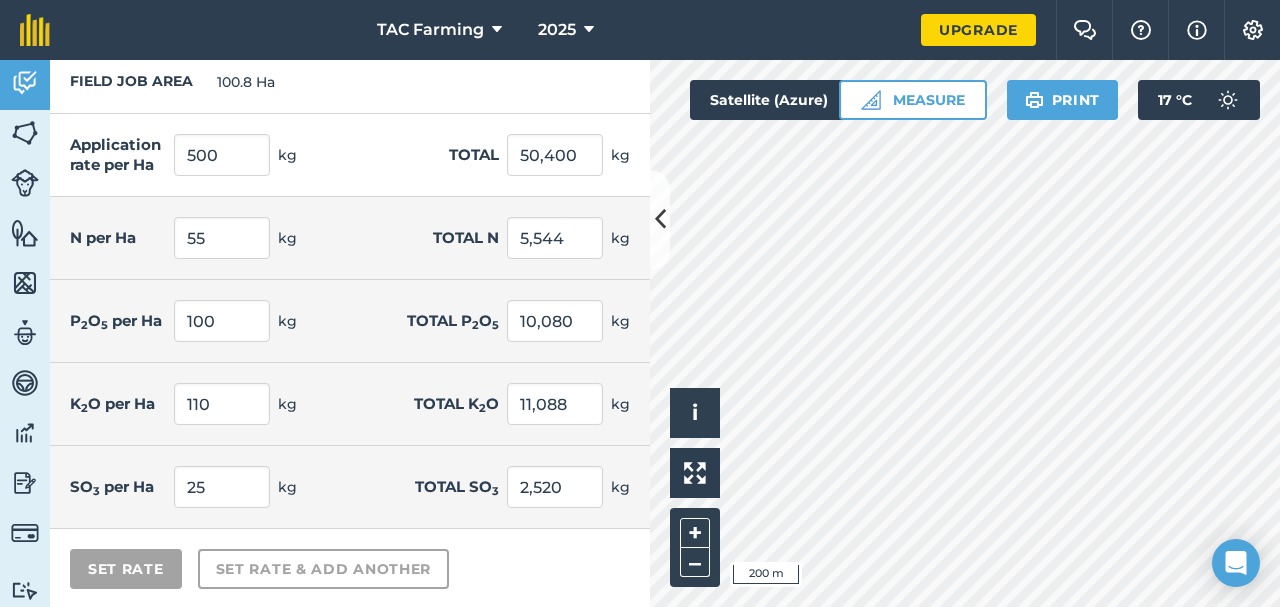 scroll, scrollTop: 0, scrollLeft: 0, axis: both 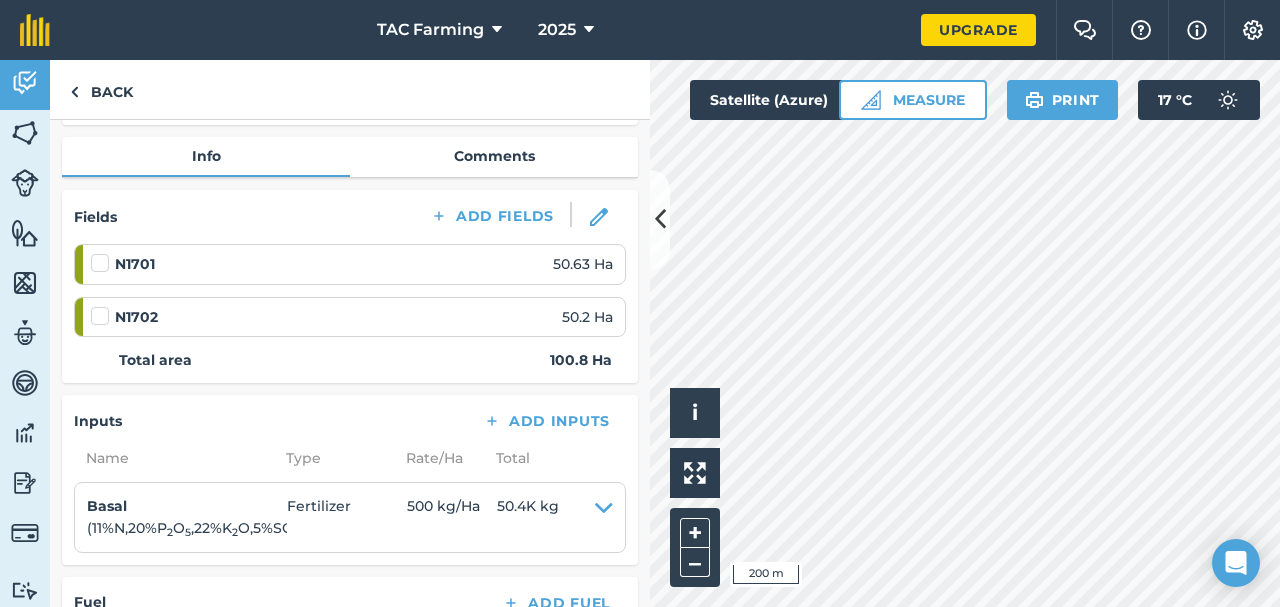 click at bounding box center (103, 253) 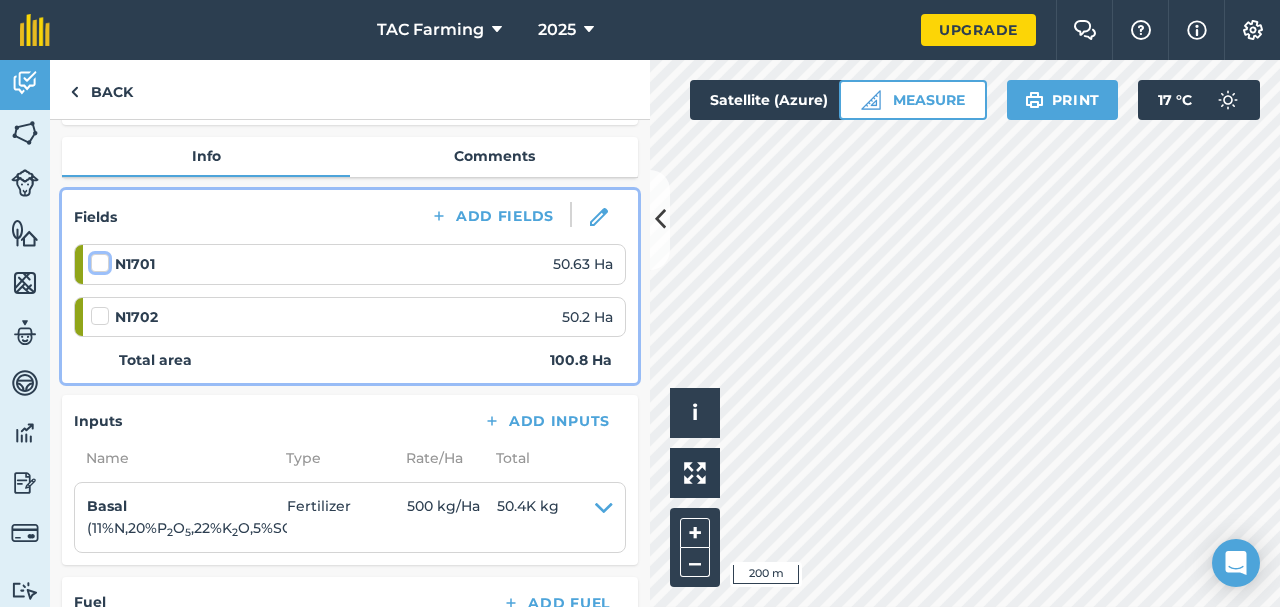 checkbox on "false" 